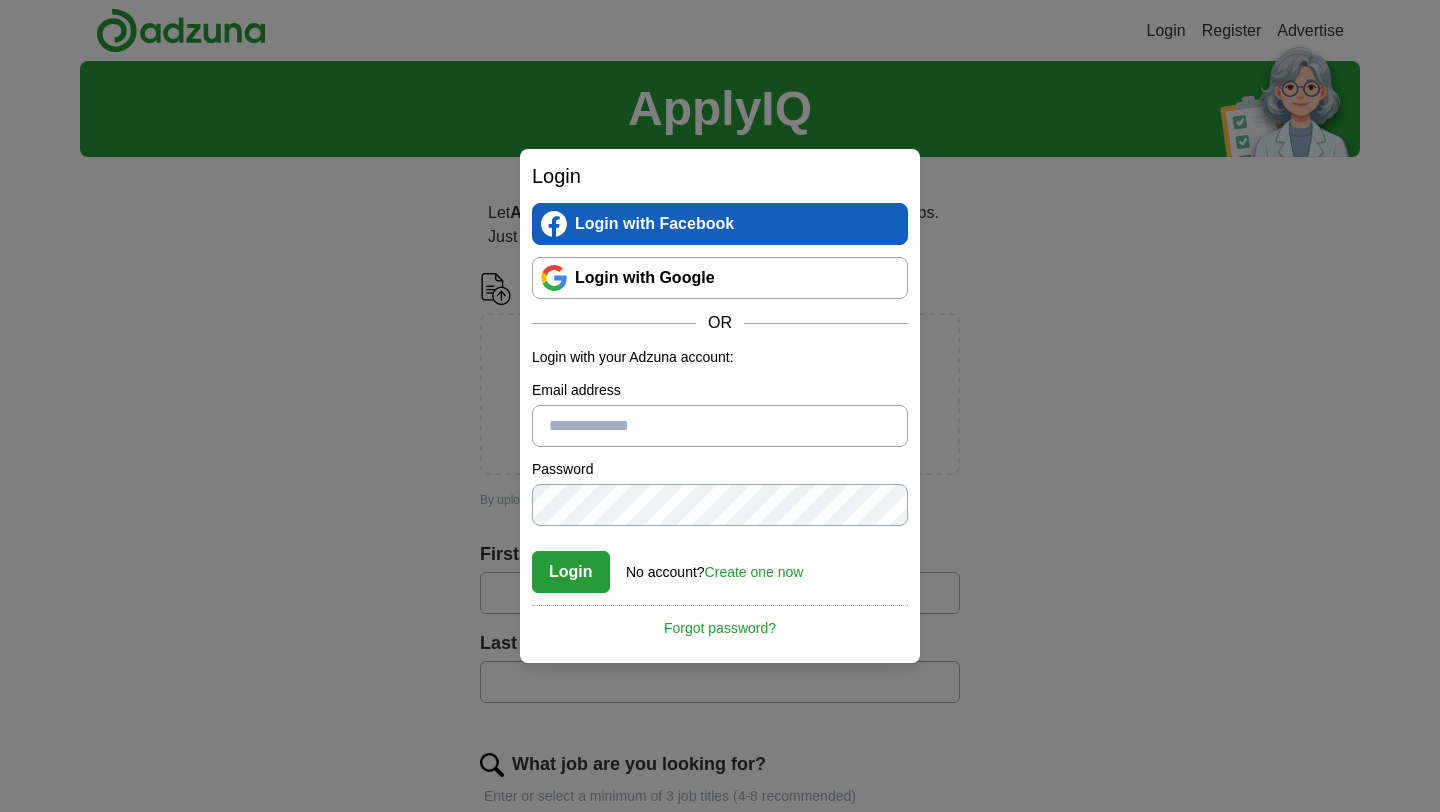 scroll, scrollTop: 0, scrollLeft: 0, axis: both 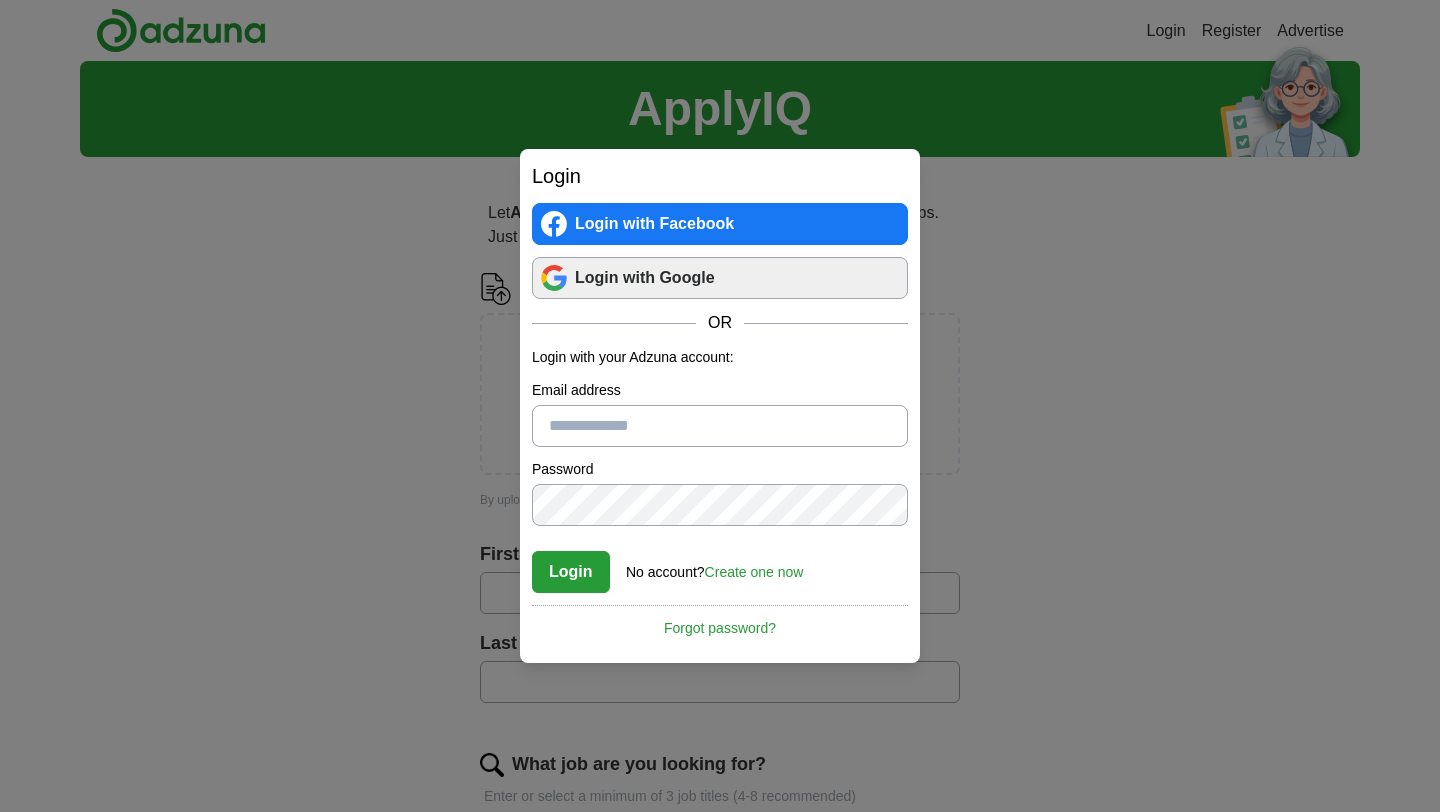 click on "Login with Google" at bounding box center (720, 278) 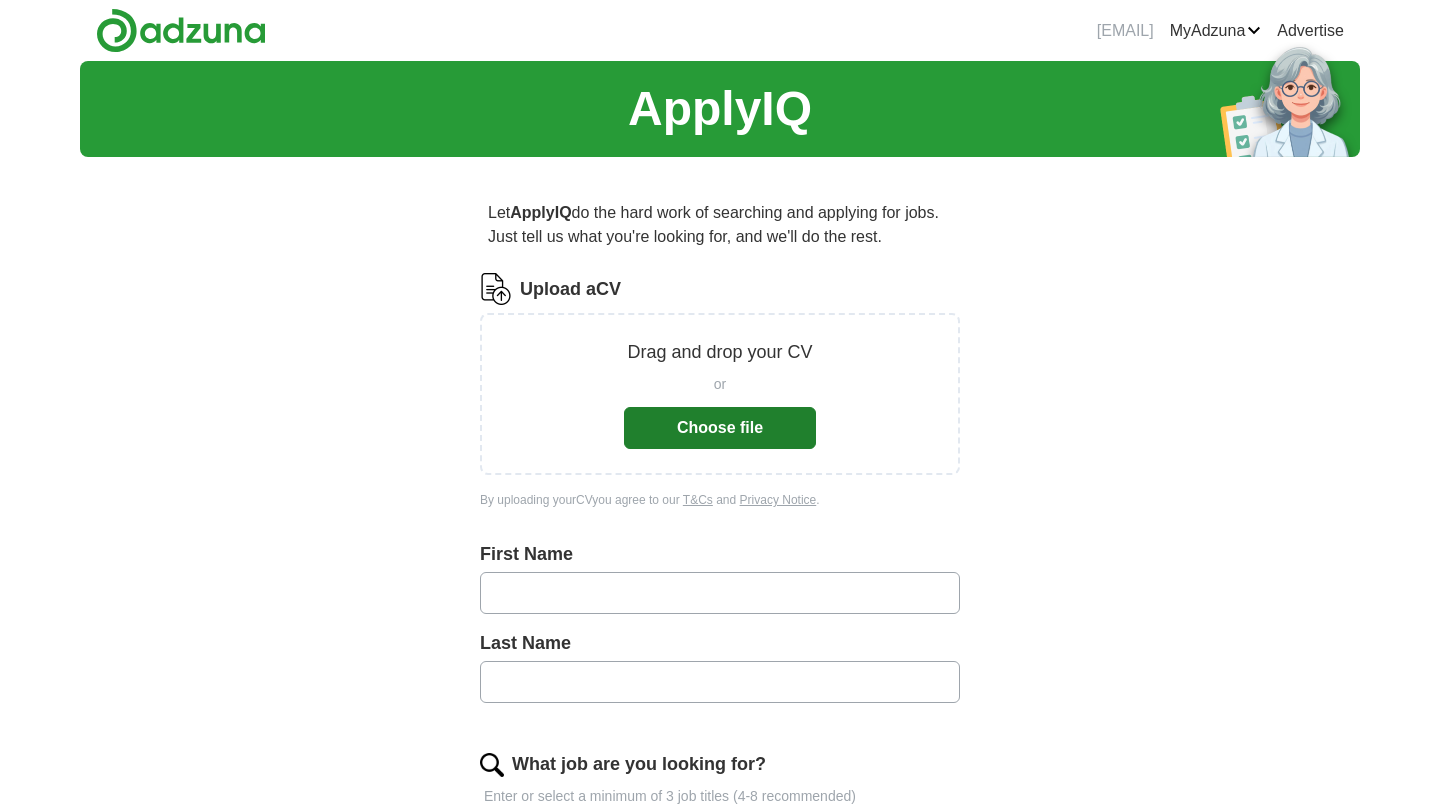 scroll, scrollTop: 0, scrollLeft: 0, axis: both 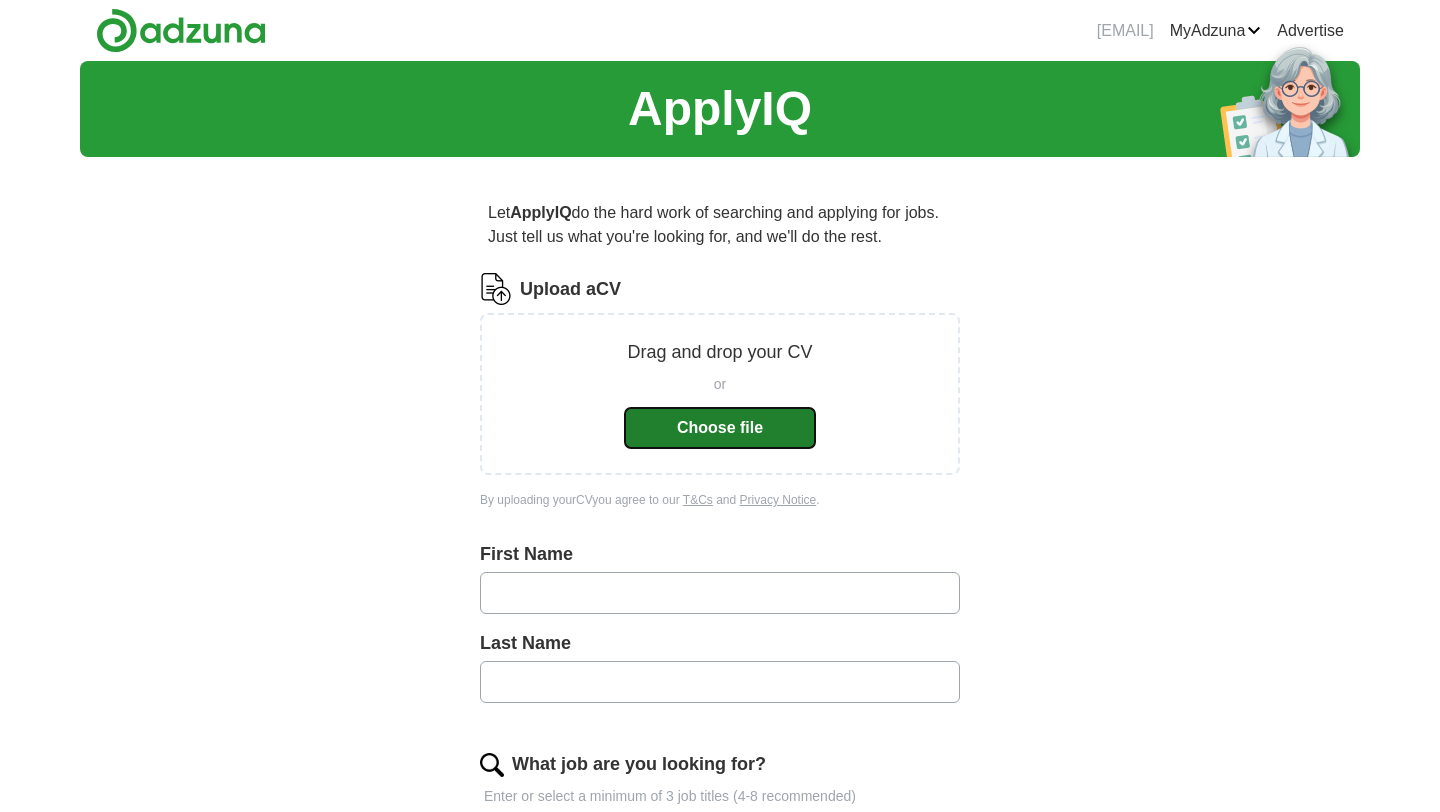 click on "Choose file" at bounding box center [720, 428] 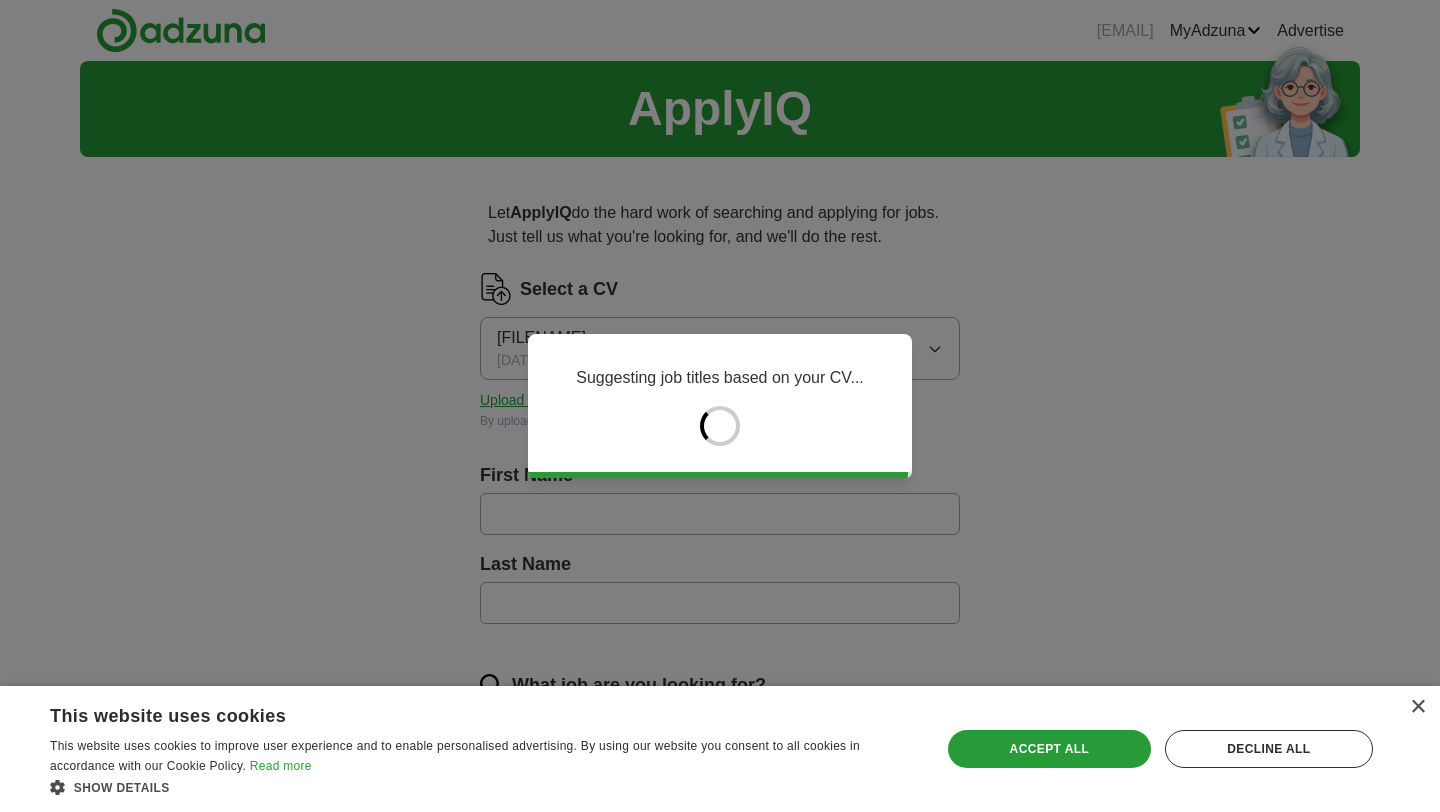 type on "****" 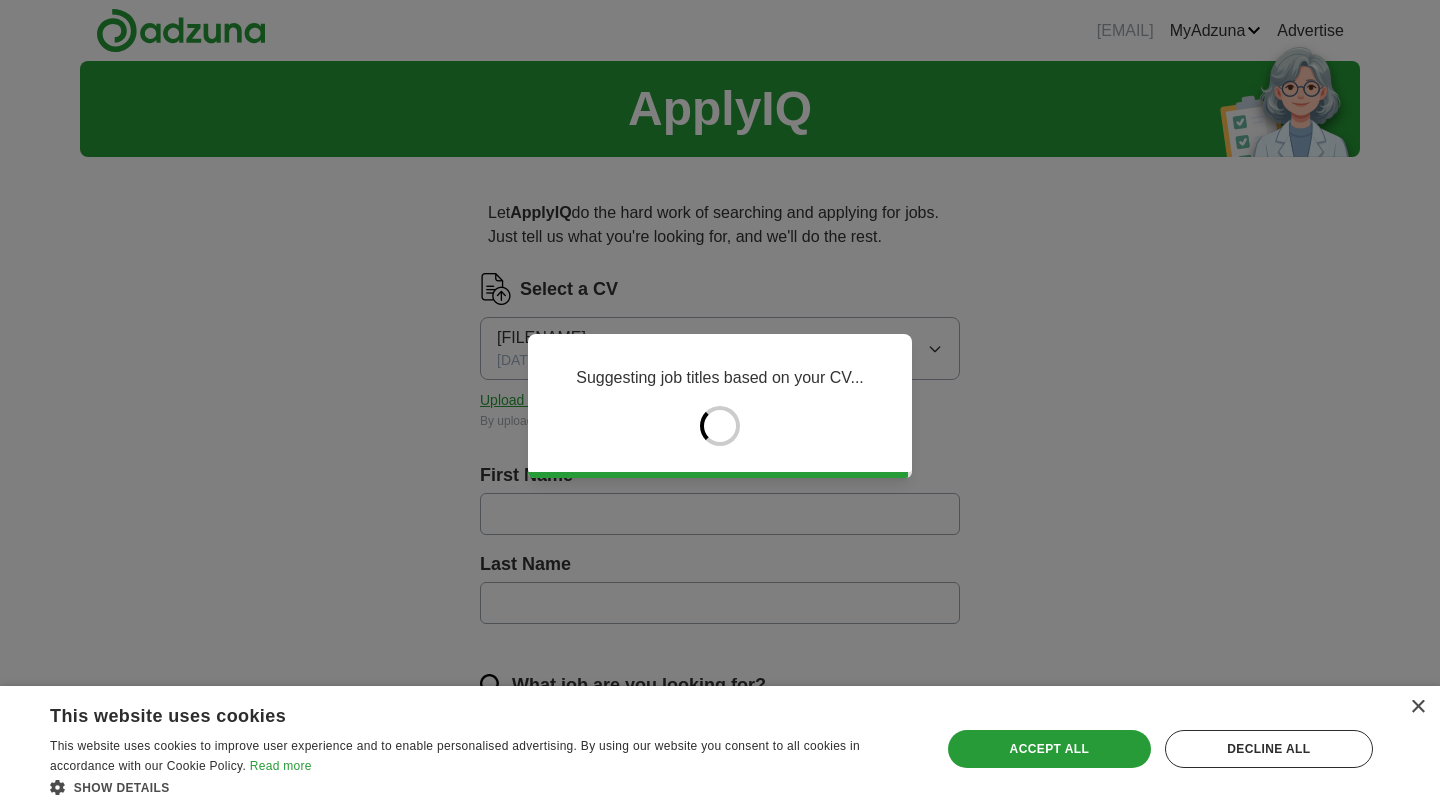 type on "*********" 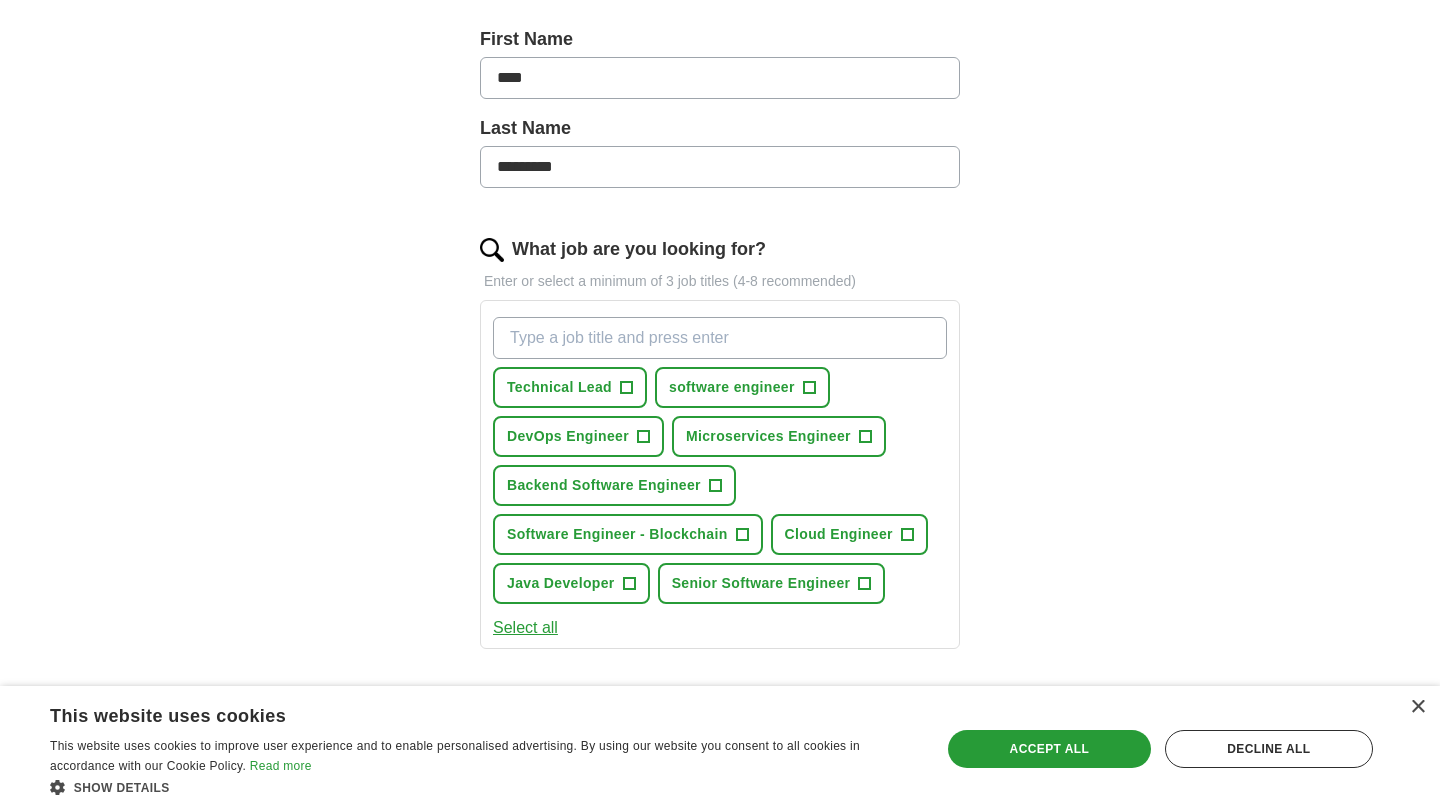 scroll, scrollTop: 441, scrollLeft: 0, axis: vertical 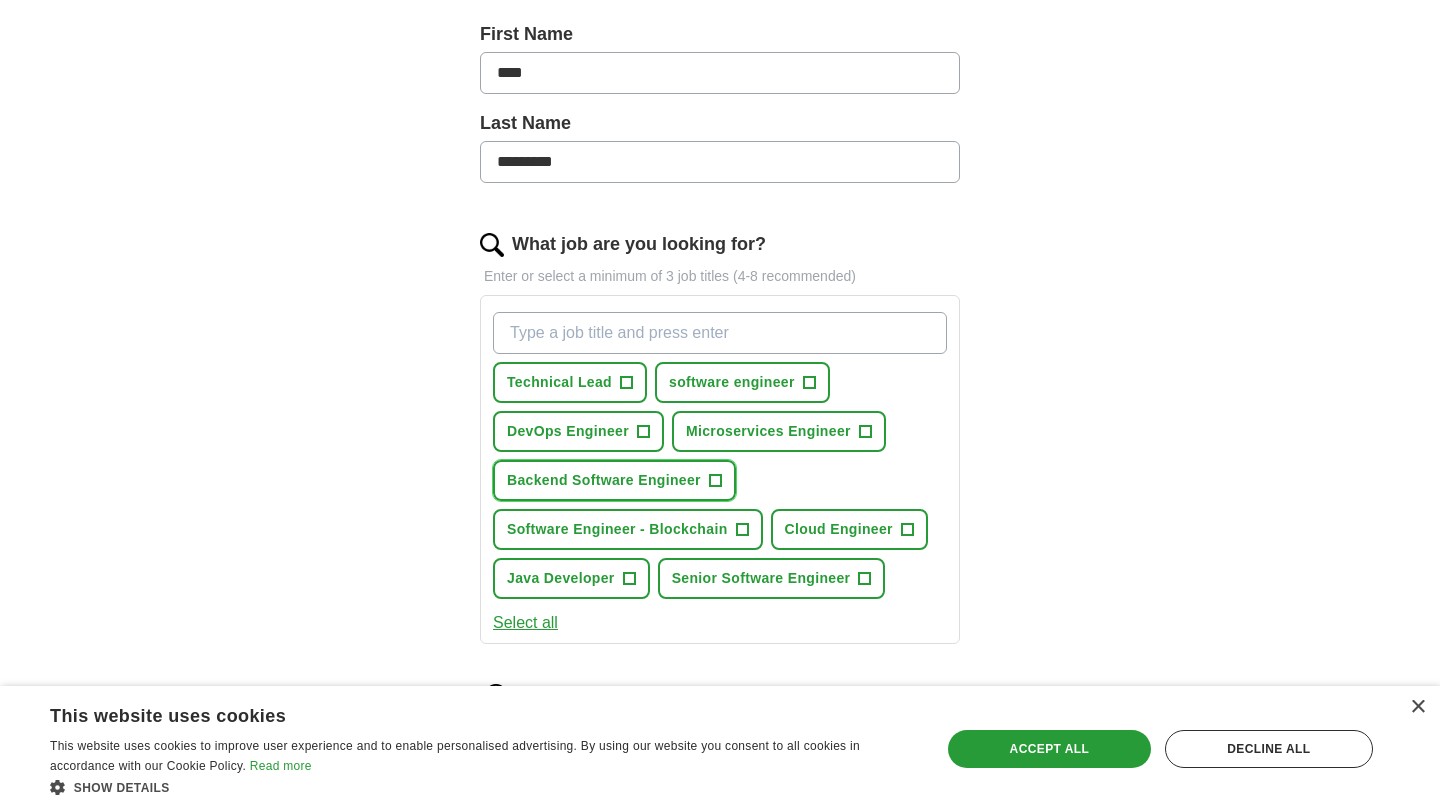 click on "+" at bounding box center (715, 481) 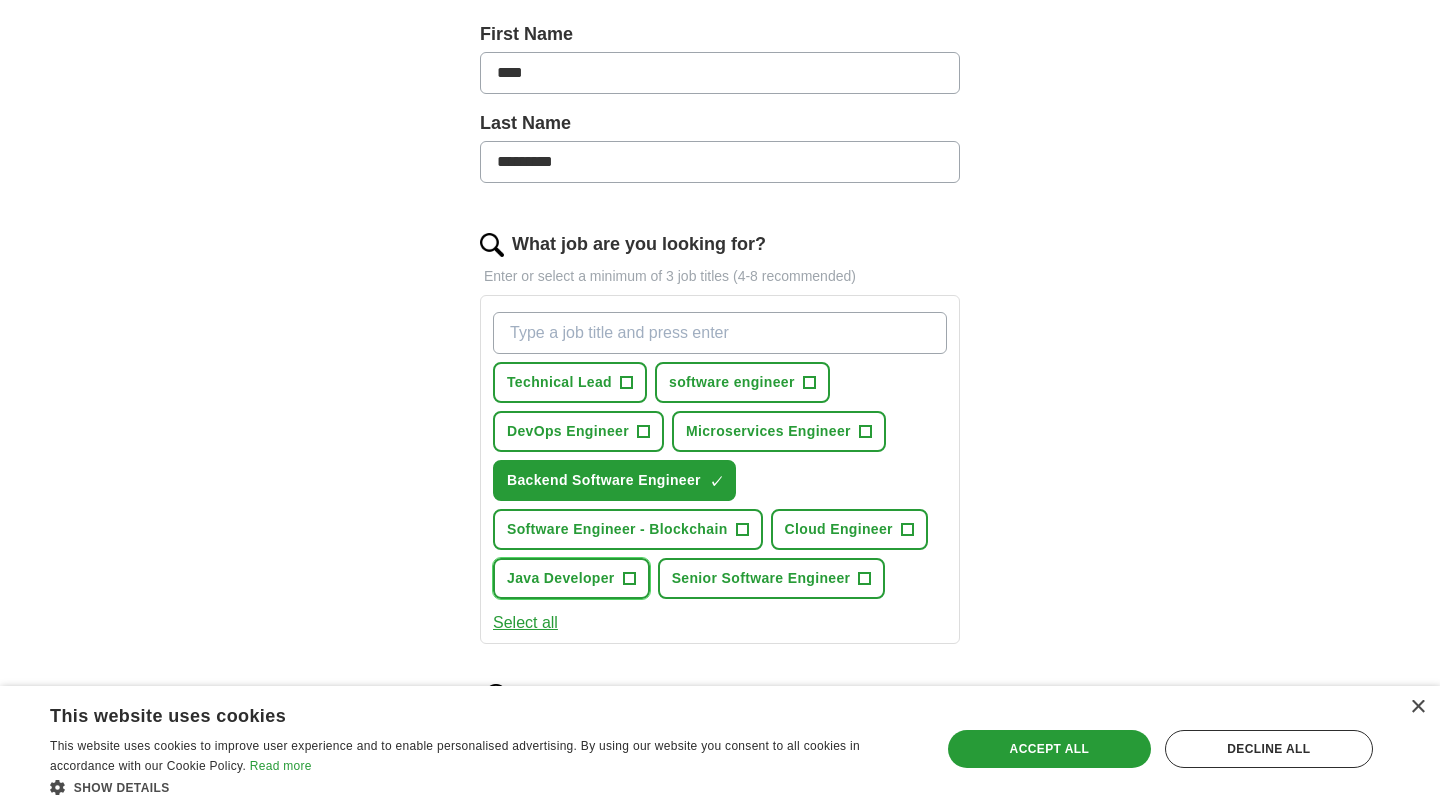 click on "Java Developer +" at bounding box center [571, 578] 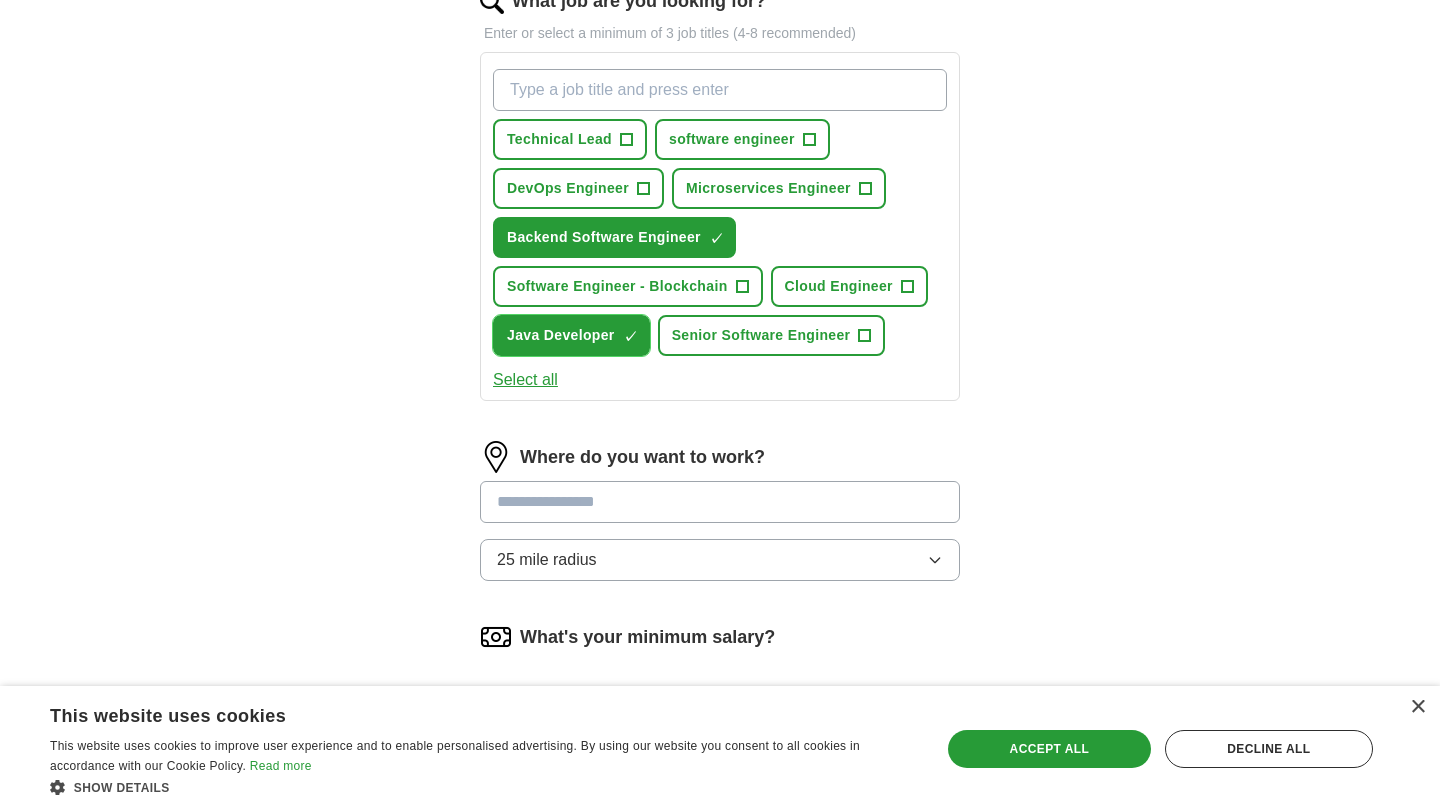 scroll, scrollTop: 696, scrollLeft: 0, axis: vertical 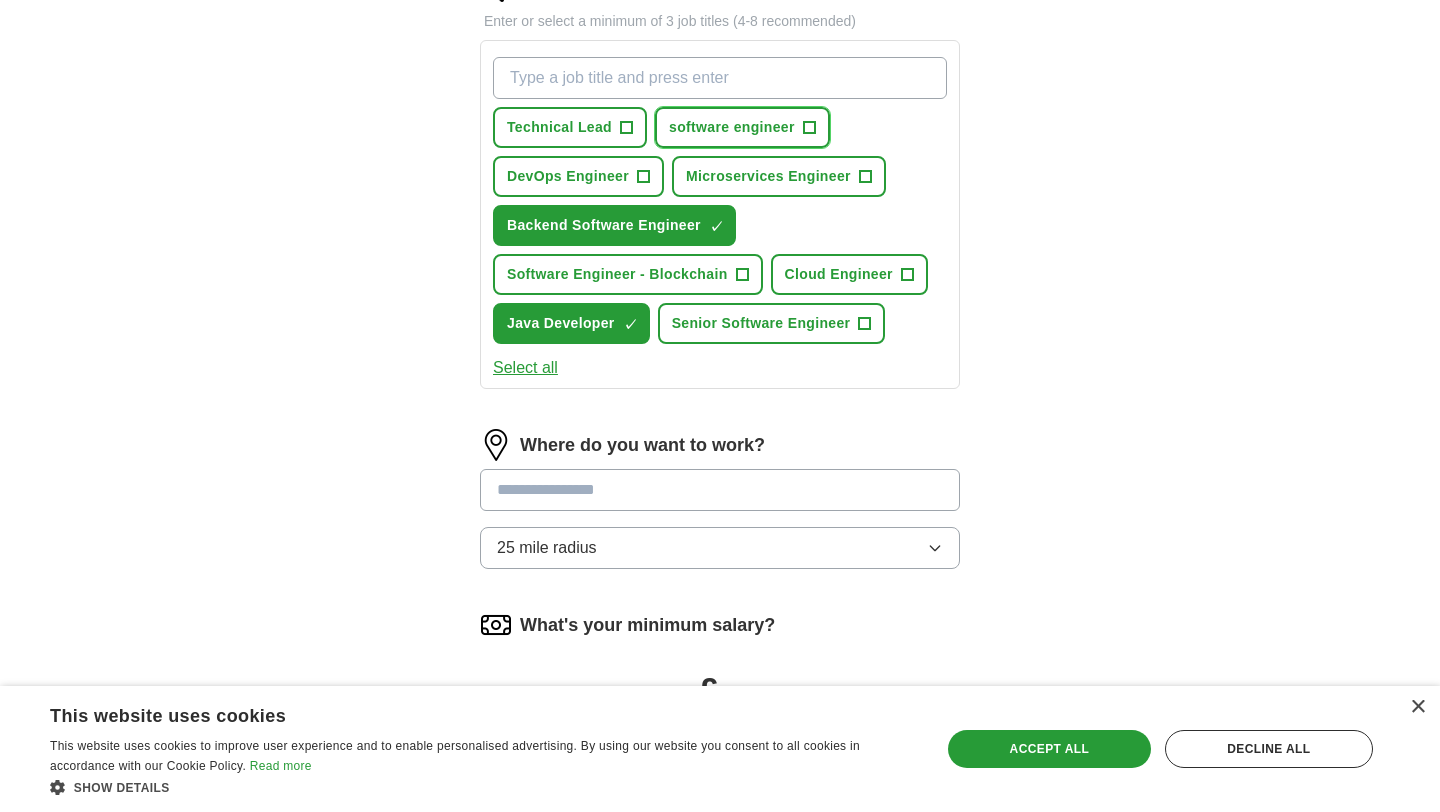 click on "software engineer +" at bounding box center (742, 127) 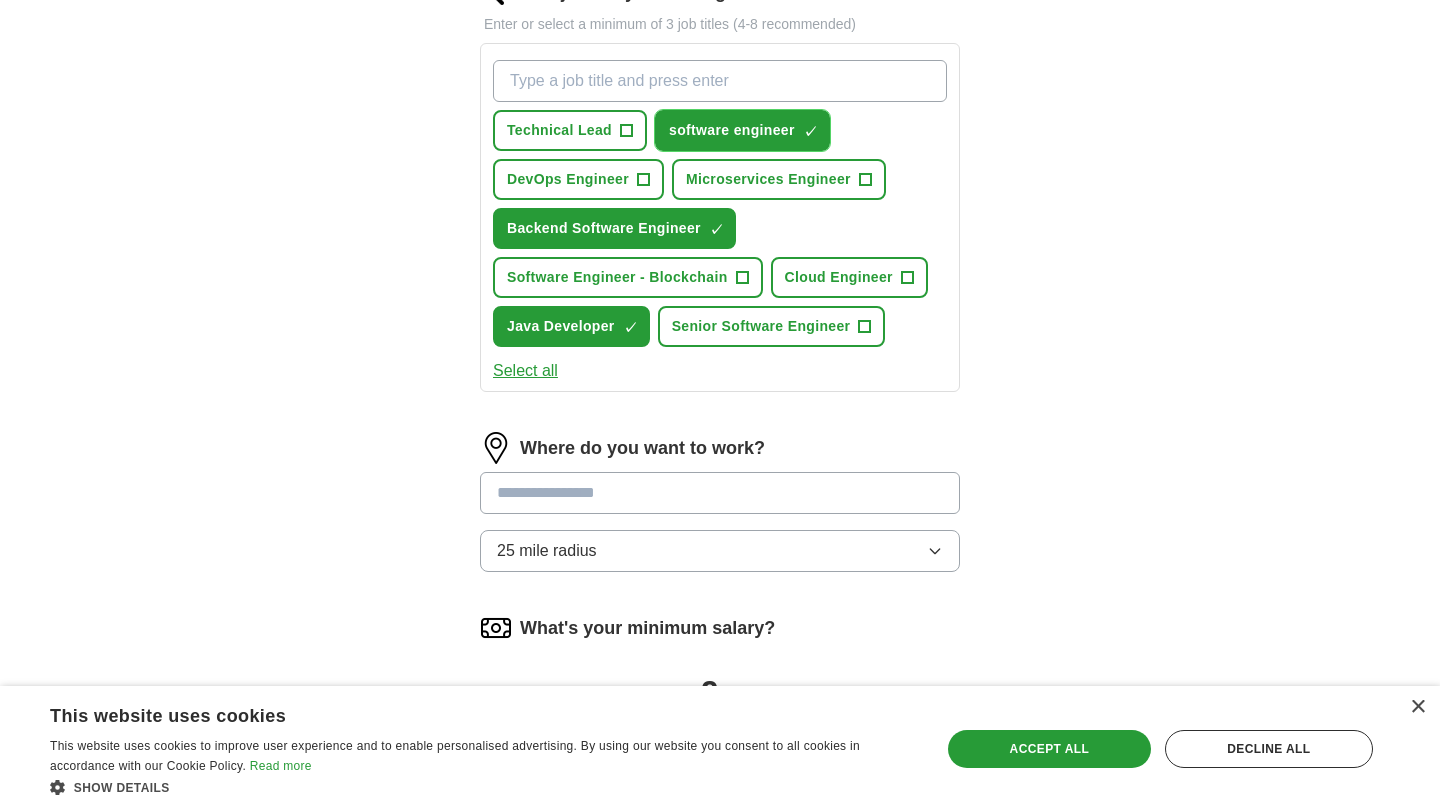 scroll, scrollTop: 666, scrollLeft: 0, axis: vertical 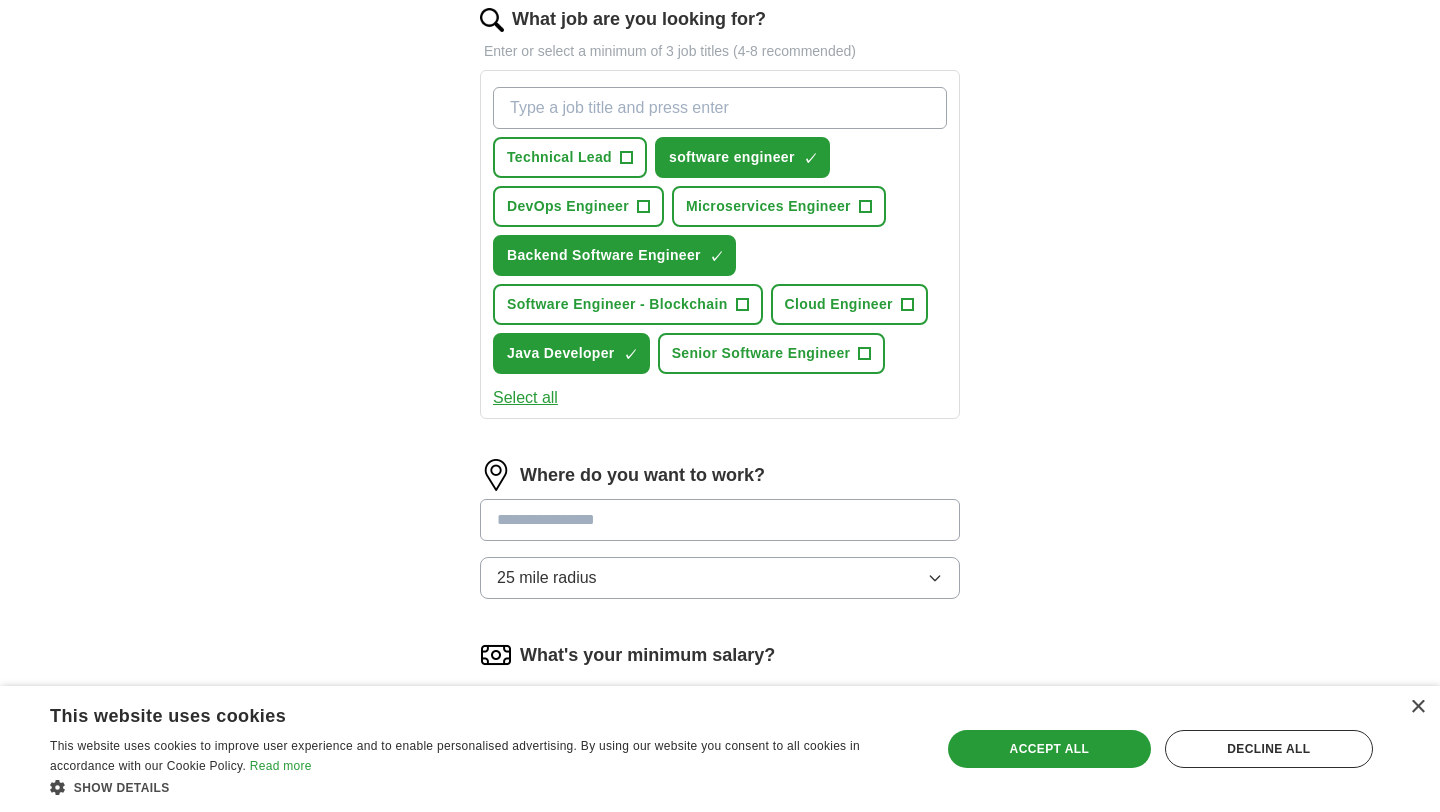 click on "What job are you looking for?" at bounding box center (720, 108) 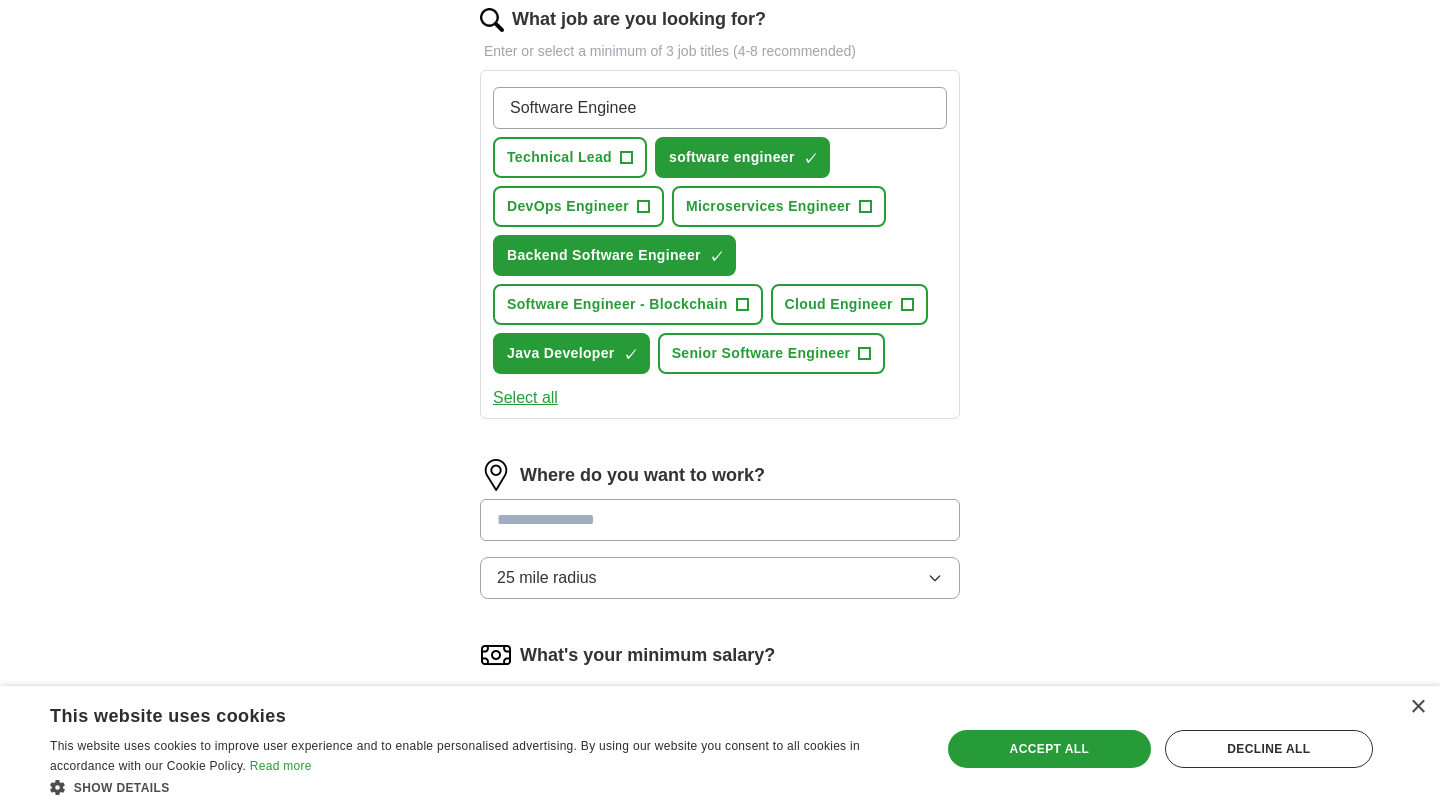 type on "Software Engineer" 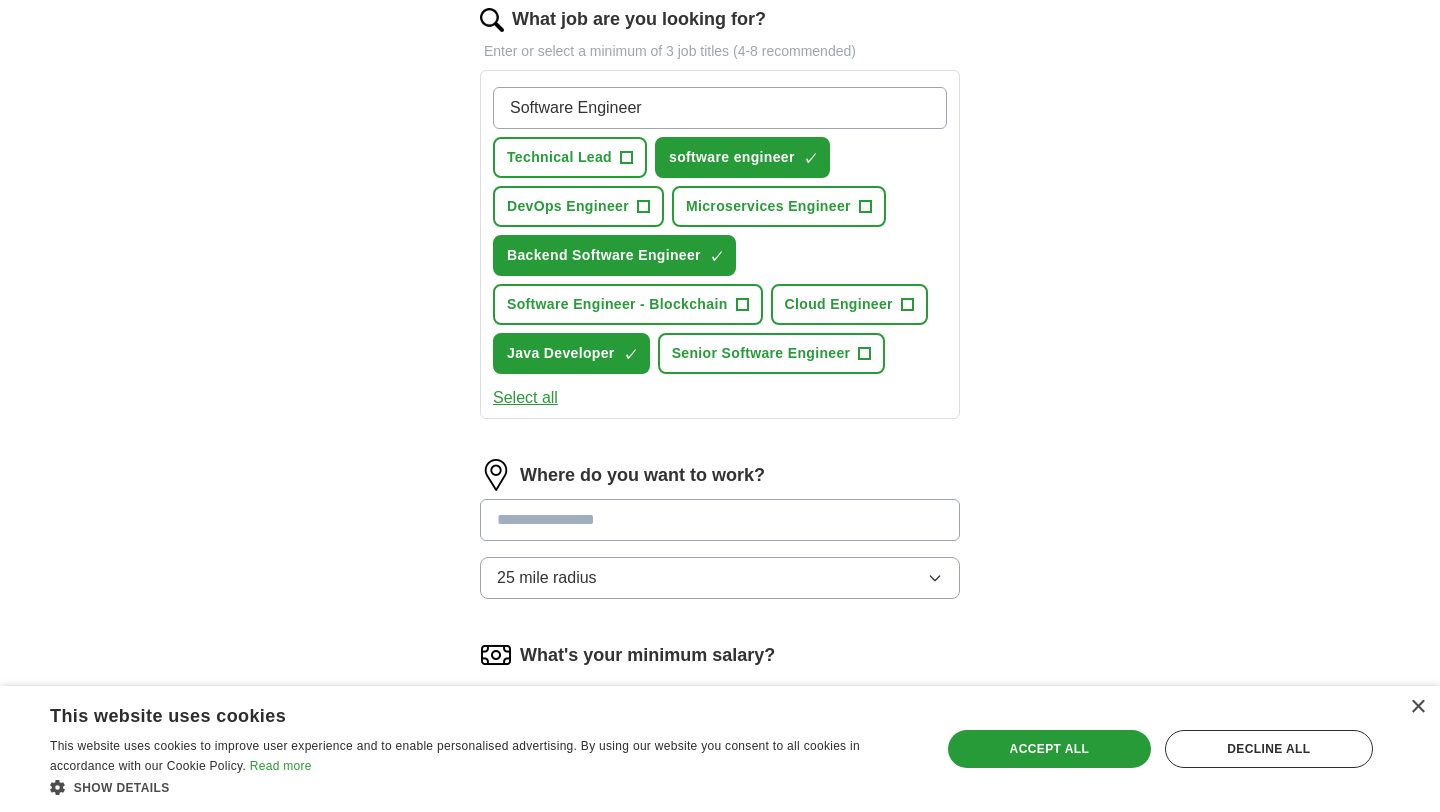 type 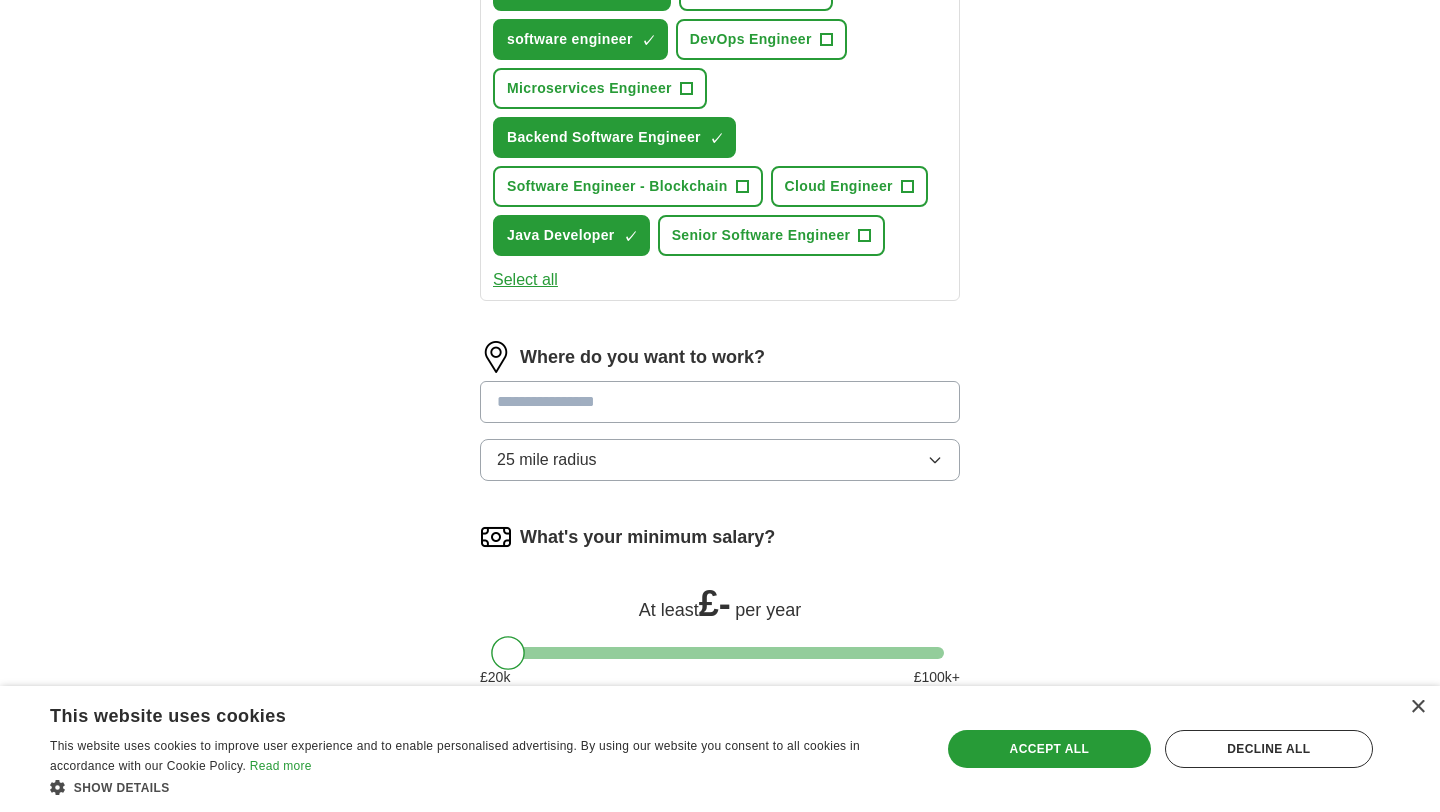 scroll, scrollTop: 854, scrollLeft: 0, axis: vertical 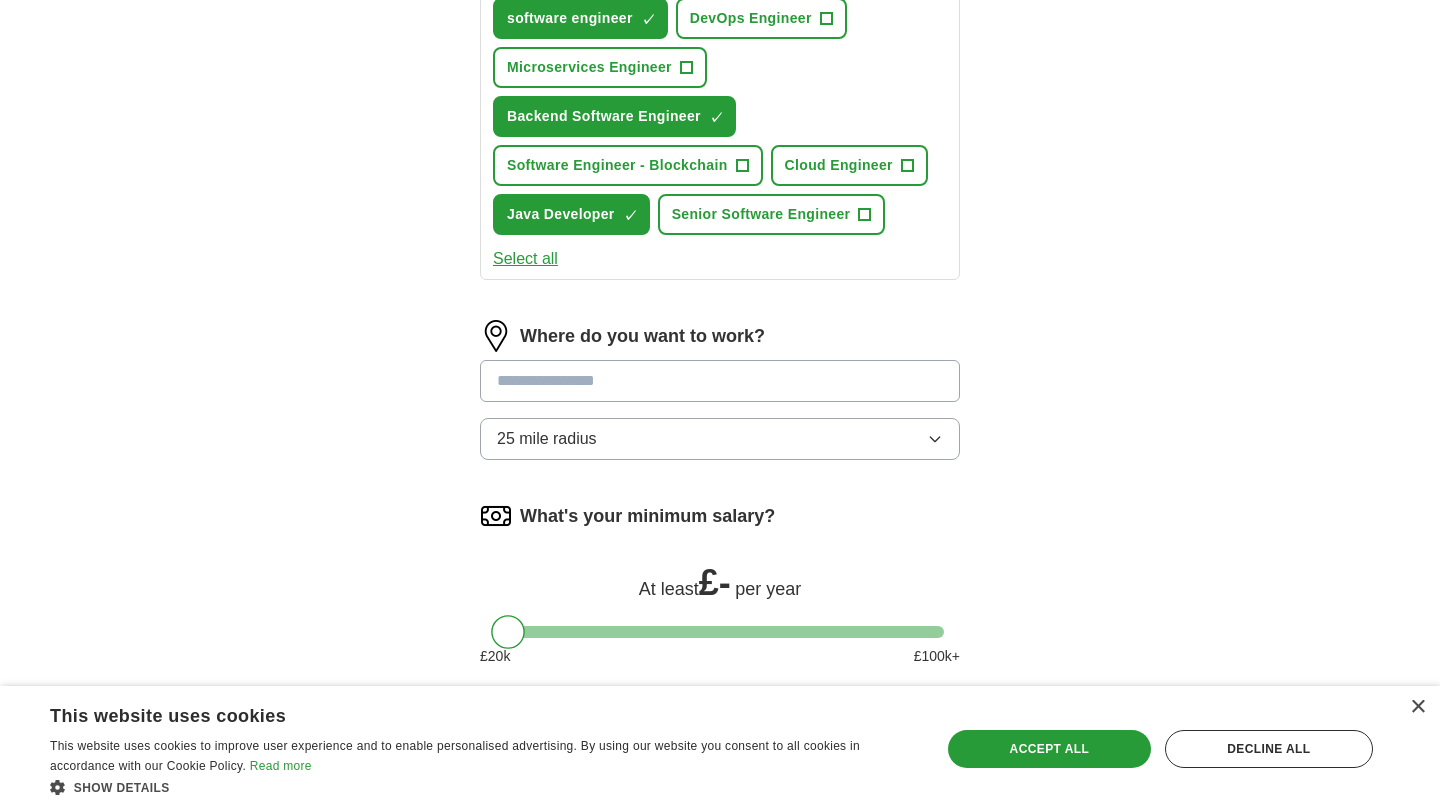 click at bounding box center [720, 381] 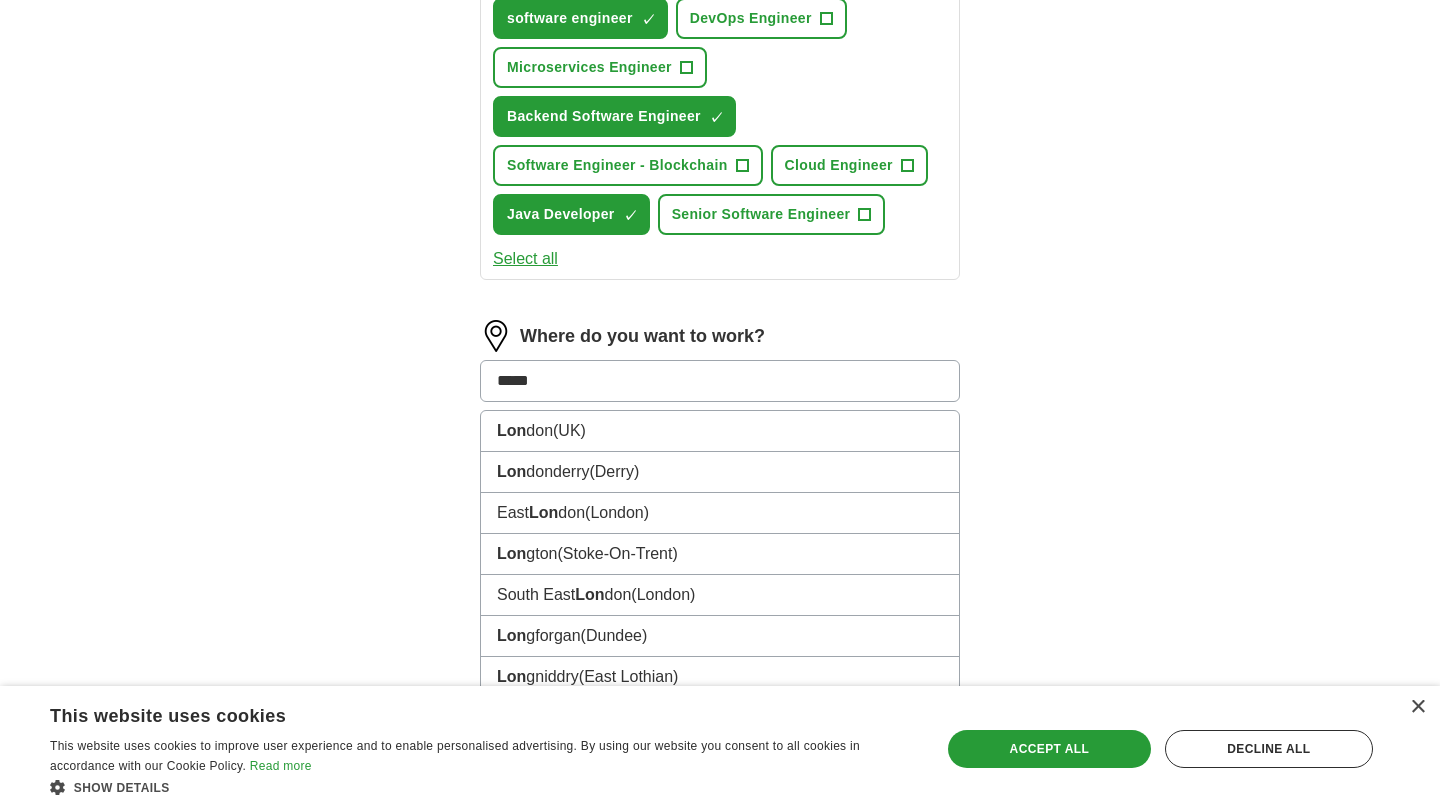 type on "******" 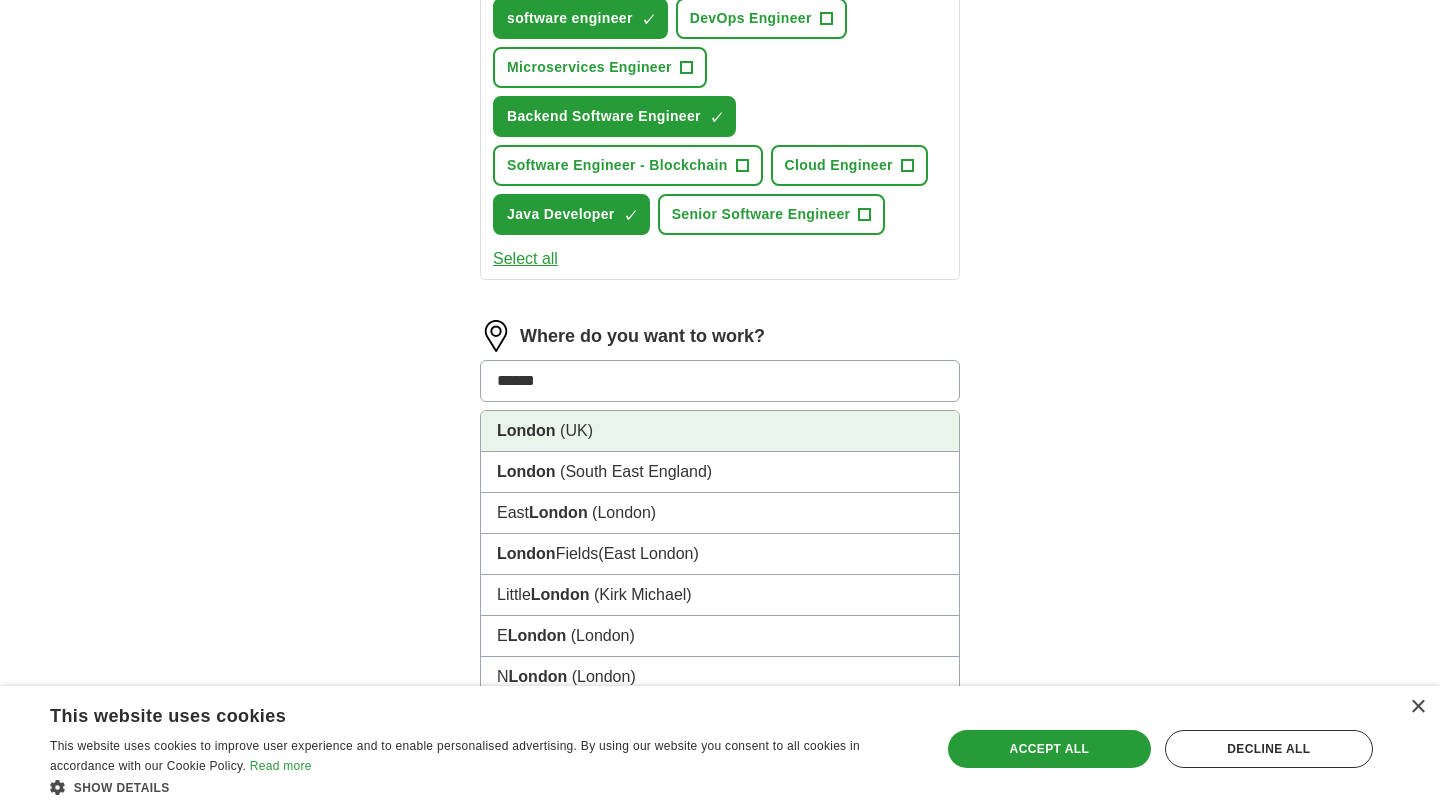 click on "[CITY]   ([COUNTRY])" at bounding box center (720, 431) 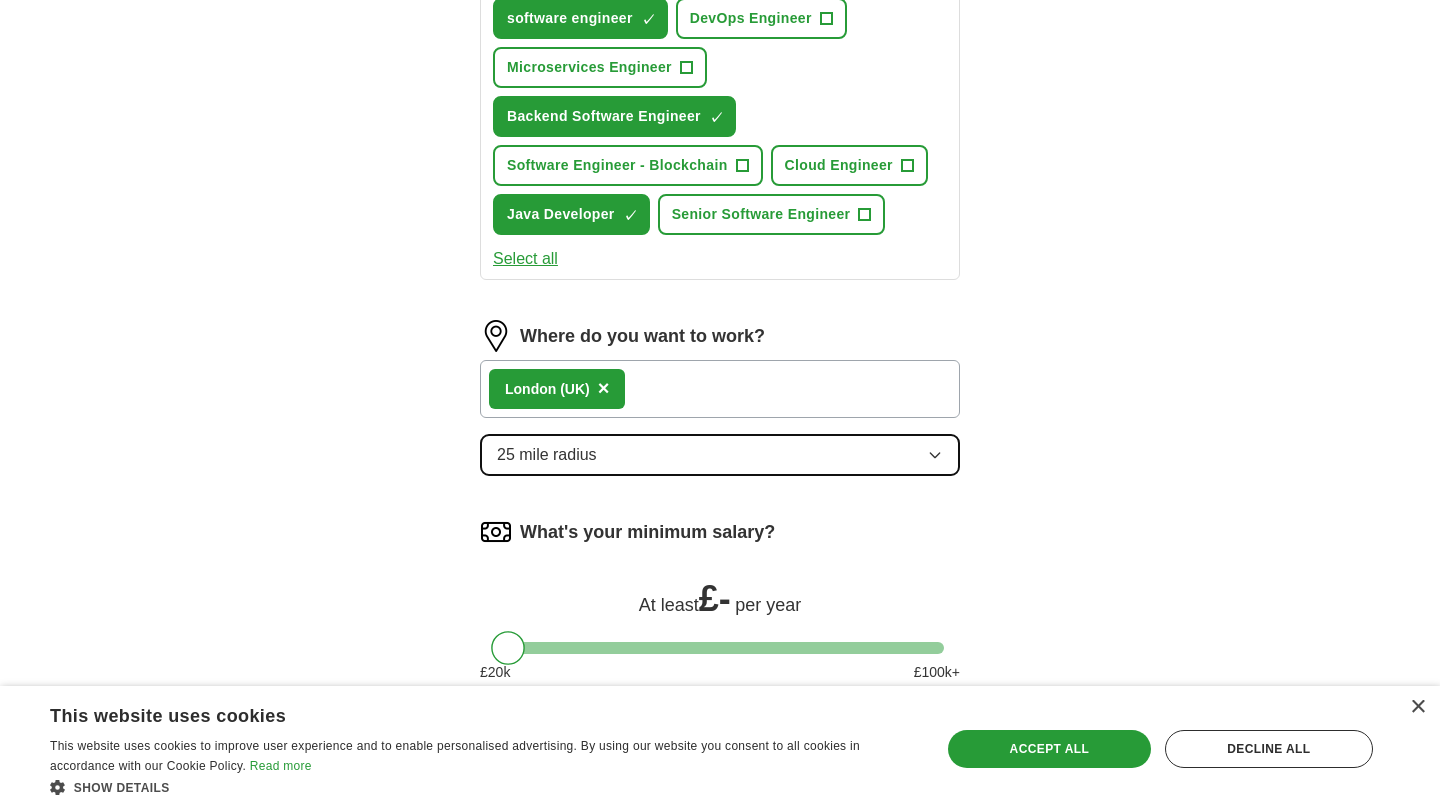 click on "25 mile radius" at bounding box center [547, 455] 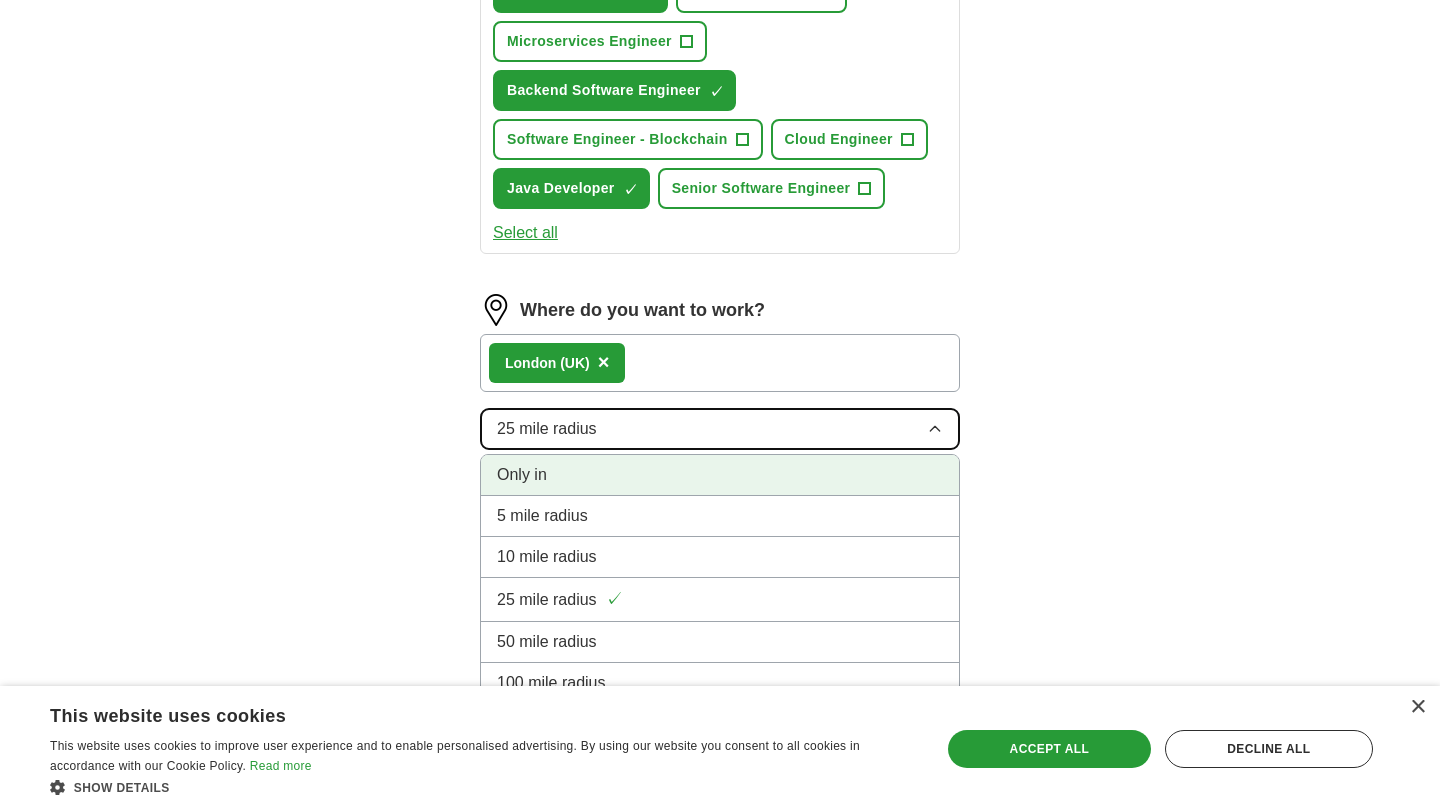 scroll, scrollTop: 886, scrollLeft: 0, axis: vertical 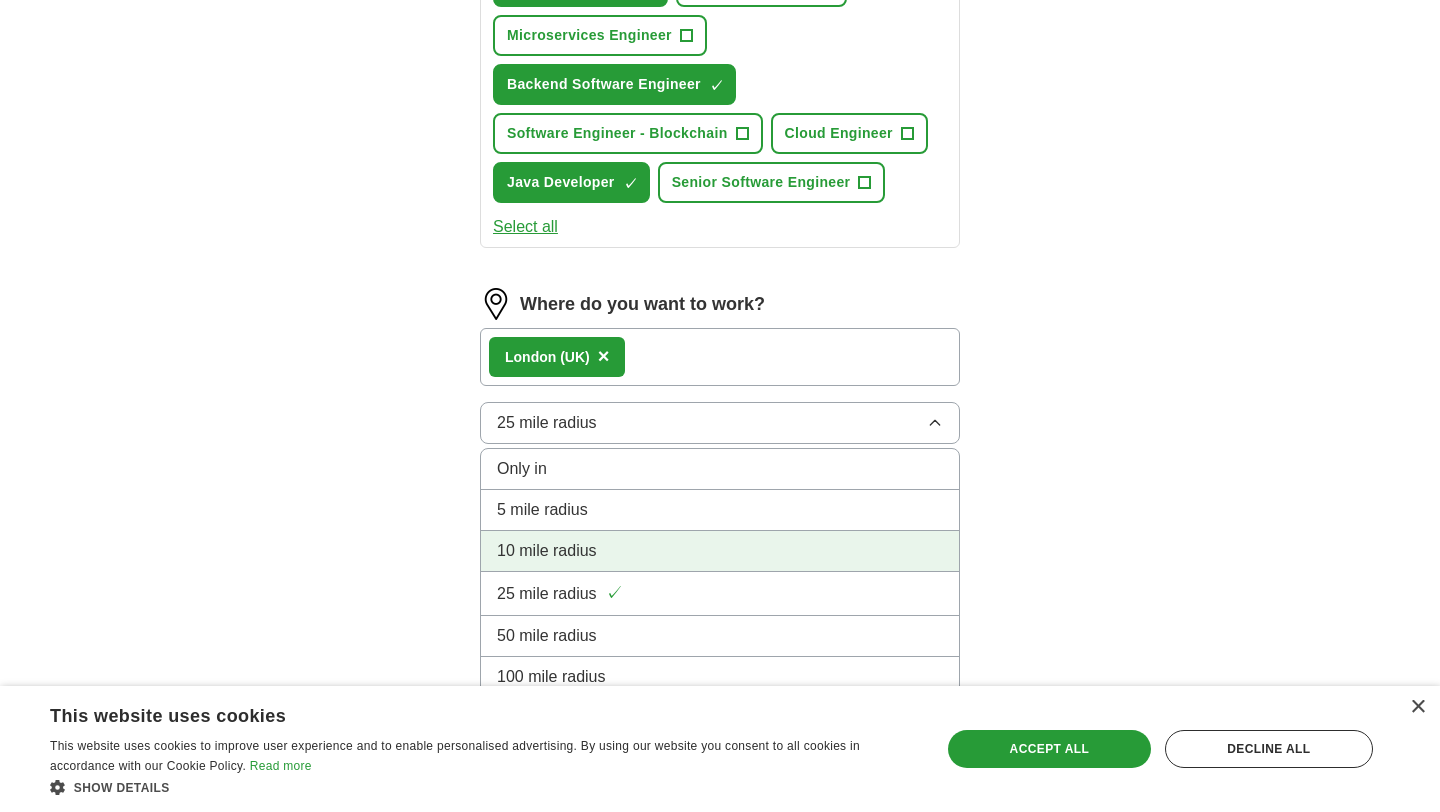 click on "10 mile radius" at bounding box center (547, 551) 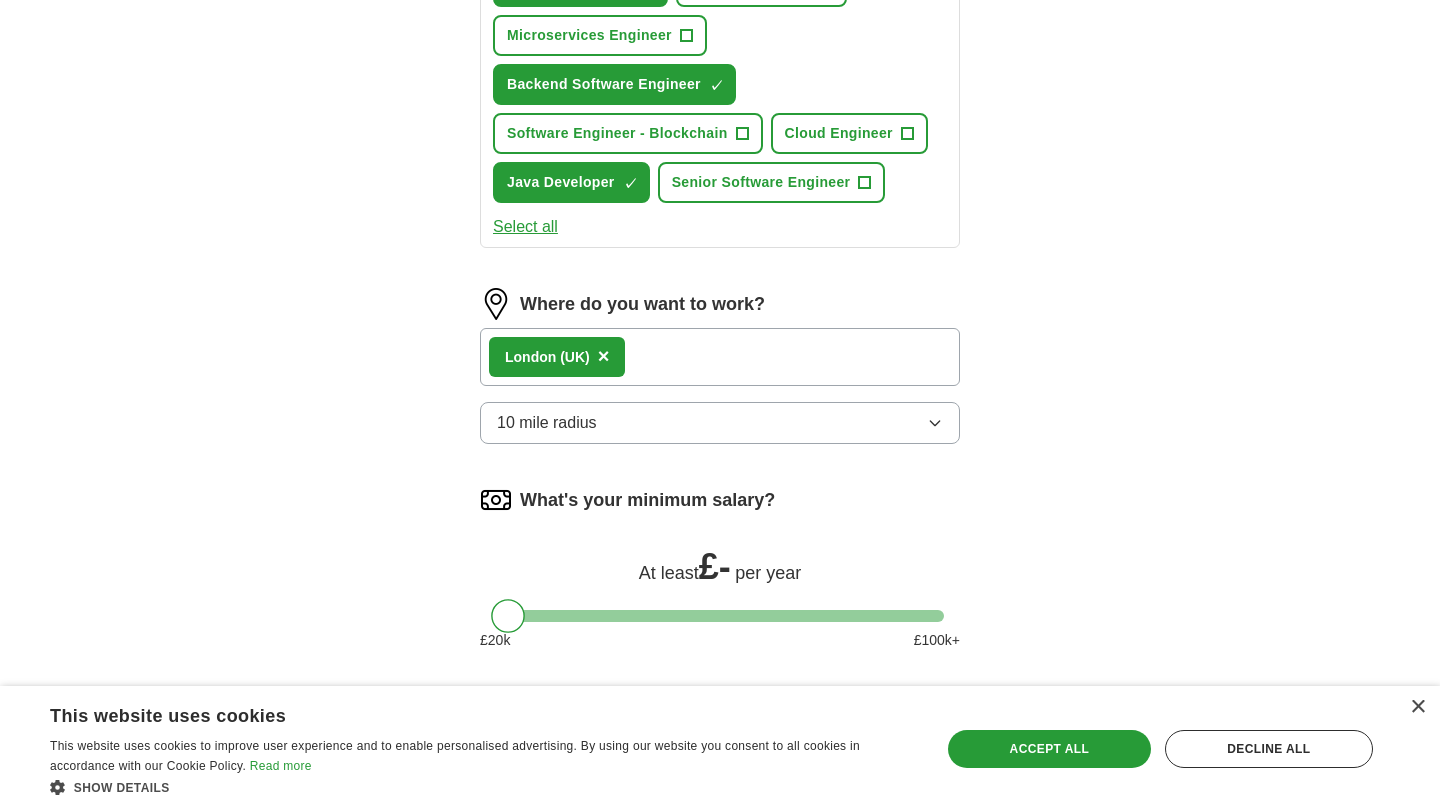 click on "ApplyIQ Let  ApplyIQ  do the hard work of searching and applying for jobs. Just tell us what you're looking for, and we'll do the rest. Select a CV [FILENAME] [DATE], [TIME] Upload a different  CV By uploading your  CV  you agree to our   T&Cs   and   Privacy Notice . First Name [FIRST] Last Name [LAST] What job are you looking for? Enter or select a minimum of 3 job titles (4-8 recommended) Software Engineer ✓ × Technical Lead + software engineer ✓ × DevOps Engineer + Microservices Engineer + Backend Software Engineer ✓ × Software Engineer - Blockchain + Cloud Engineer + Java Developer ✓ × Senior Software Engineer + Select all Where do you want to work? London   (UK) × 10 mile radius What's your minimum salary? At least  £ -   per year £ 20 k £ 100 k+ Start applying for jobs By registering, you consent to us applying to suitable jobs for you" at bounding box center (720, -15) 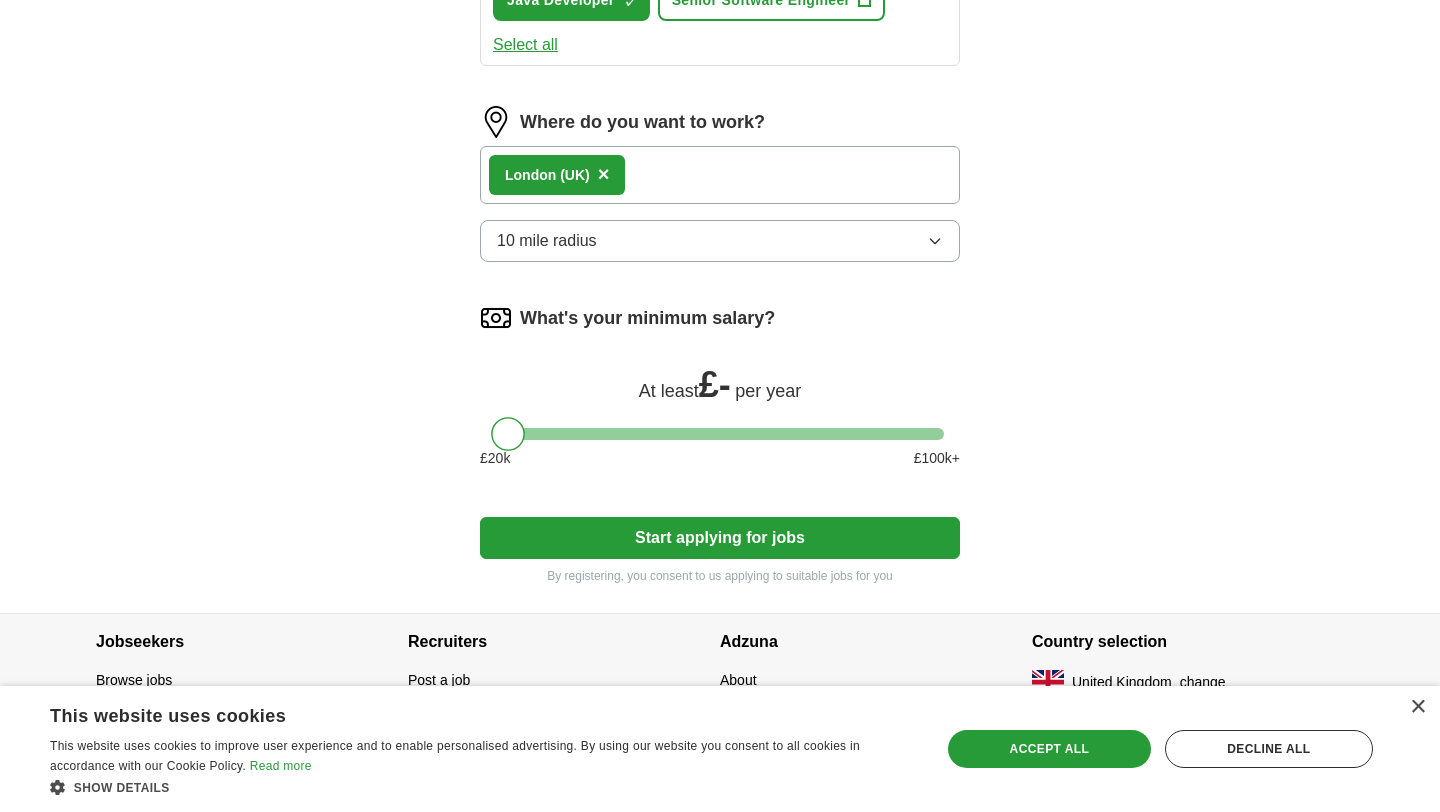 scroll, scrollTop: 1071, scrollLeft: 0, axis: vertical 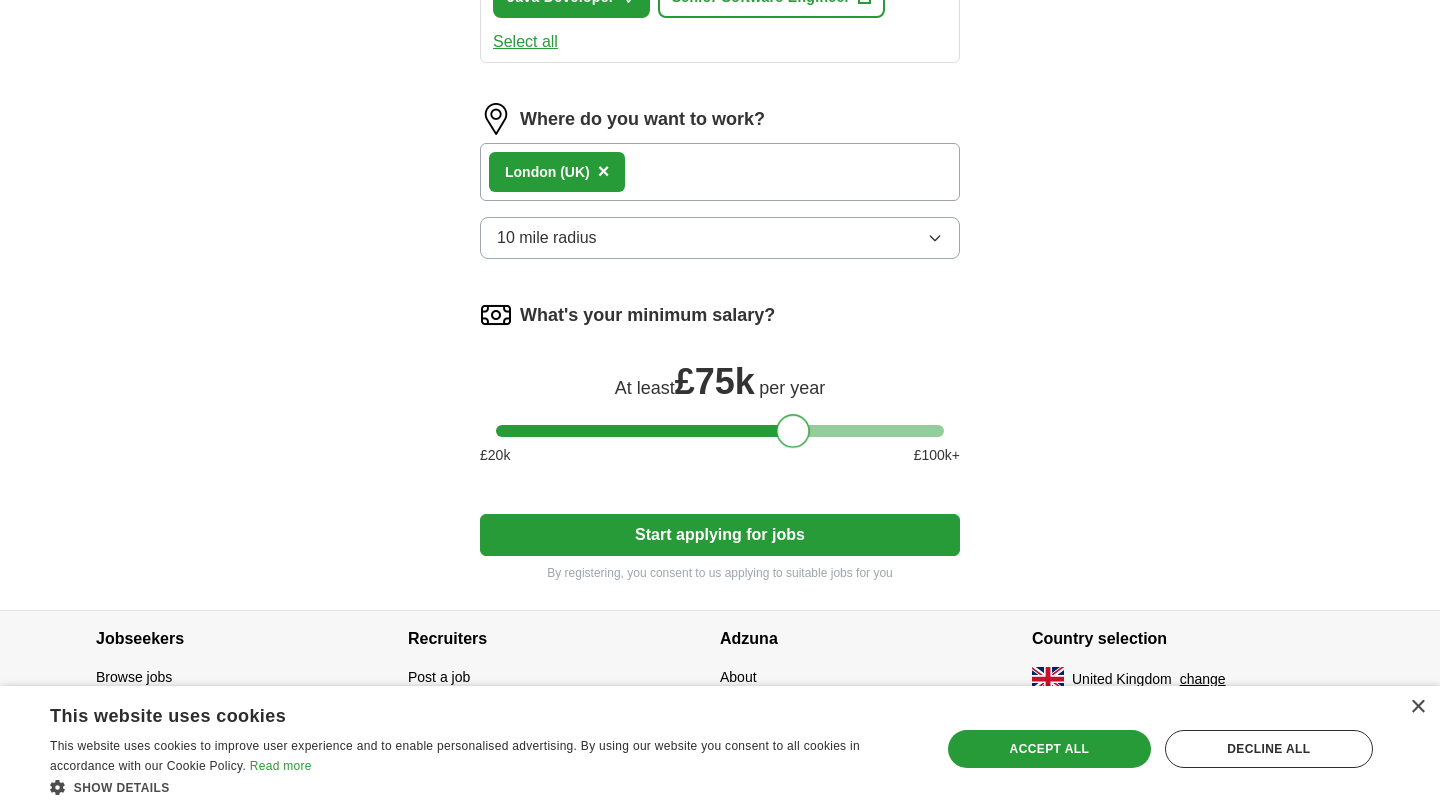 drag, startPoint x: 515, startPoint y: 433, endPoint x: 802, endPoint y: 430, distance: 287.0157 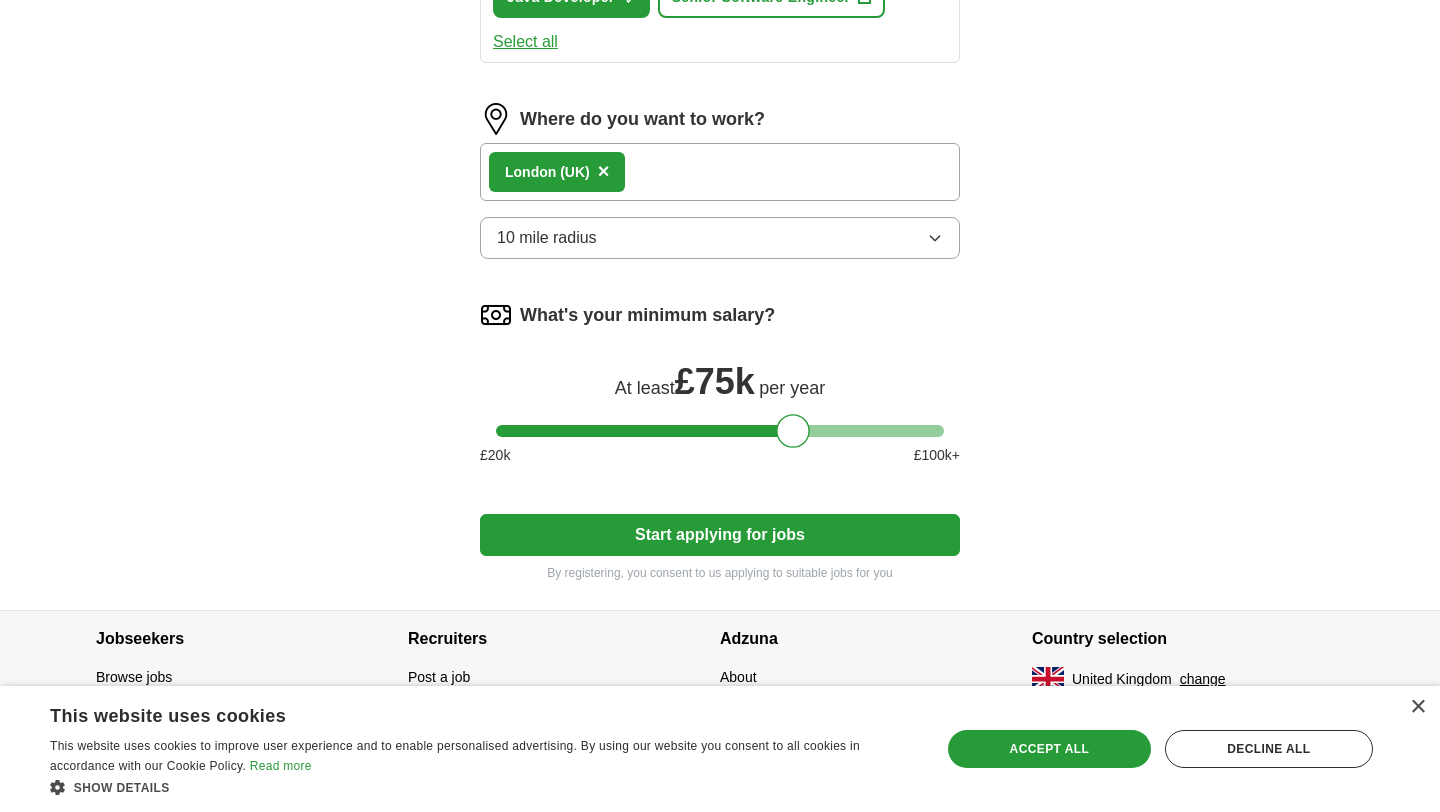 click on "ApplyIQ Let  ApplyIQ  do the hard work of searching and applying for jobs. Just tell us what you're looking for, and we'll do the rest. Select a CV [FILENAME] [DATE], [TIME] Upload a different  CV By uploading your  CV  you agree to our   T&Cs   and   Privacy Notice . First Name [FIRST] Last Name [LAST] What job are you looking for? Enter or select a minimum of 3 job titles (4-8 recommended) Software Engineer ✓ × Technical Lead + software engineer ✓ × DevOps Engineer + Microservices Engineer + Backend Software Engineer ✓ × Software Engineer - Blockchain + Cloud Engineer + Java Developer ✓ × Senior Software Engineer + Select all Where do you want to work? London   (UK) × 10 mile radius What's your minimum salary? At least  £ 75k   per year £ 20 k £ 100 k+ Start applying for jobs By registering, you consent to us applying to suitable jobs for you" at bounding box center (720, -200) 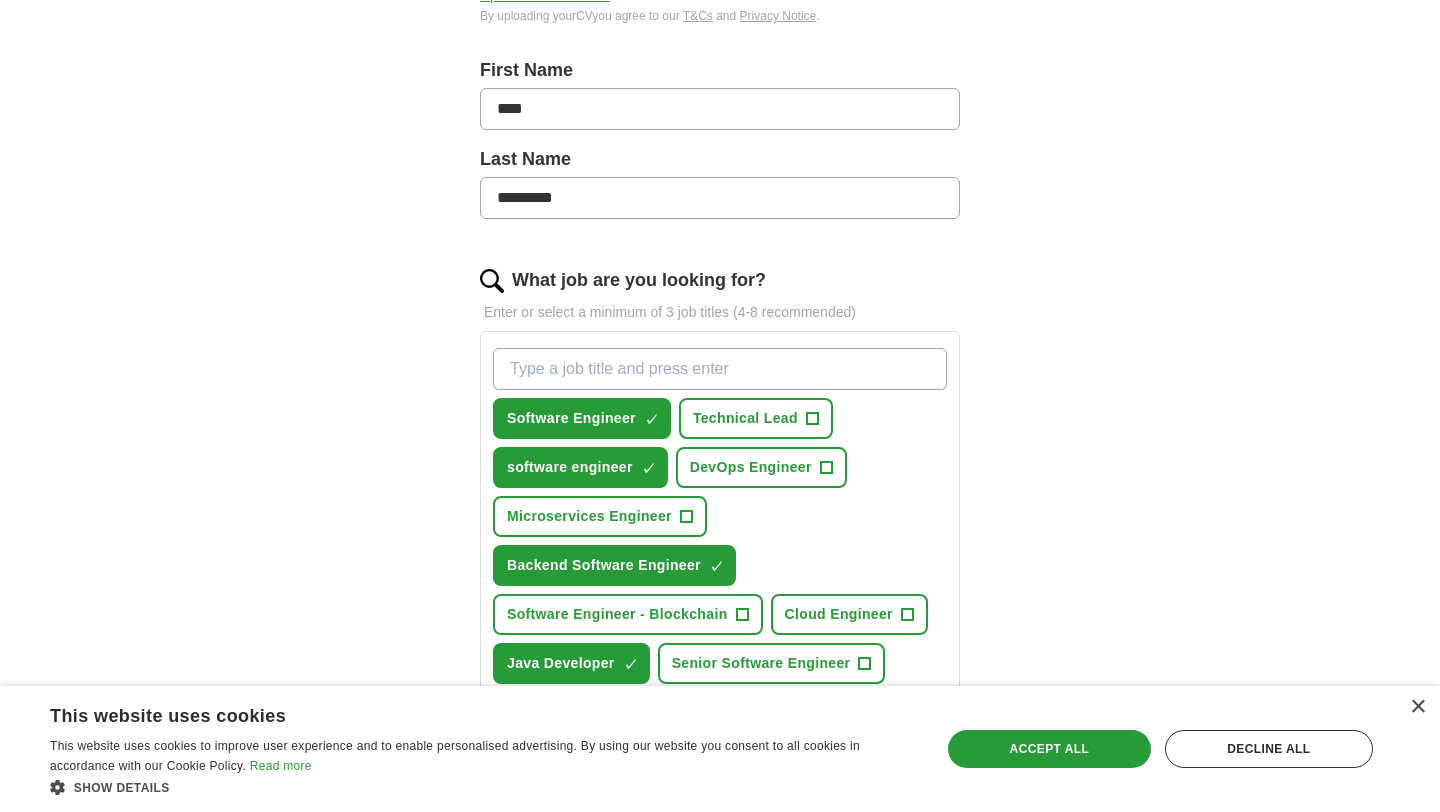 scroll, scrollTop: 1071, scrollLeft: 0, axis: vertical 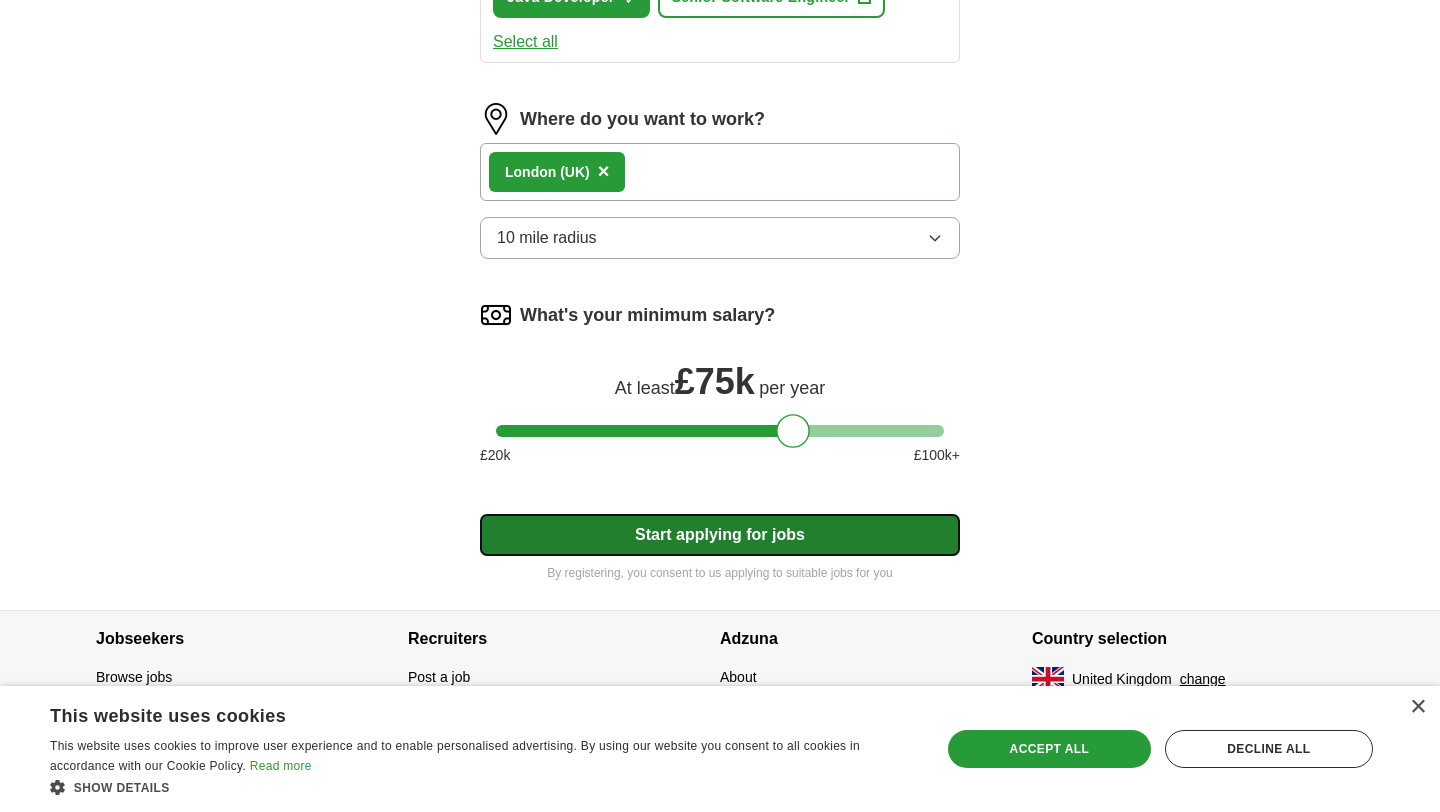 click on "Start applying for jobs" at bounding box center [720, 535] 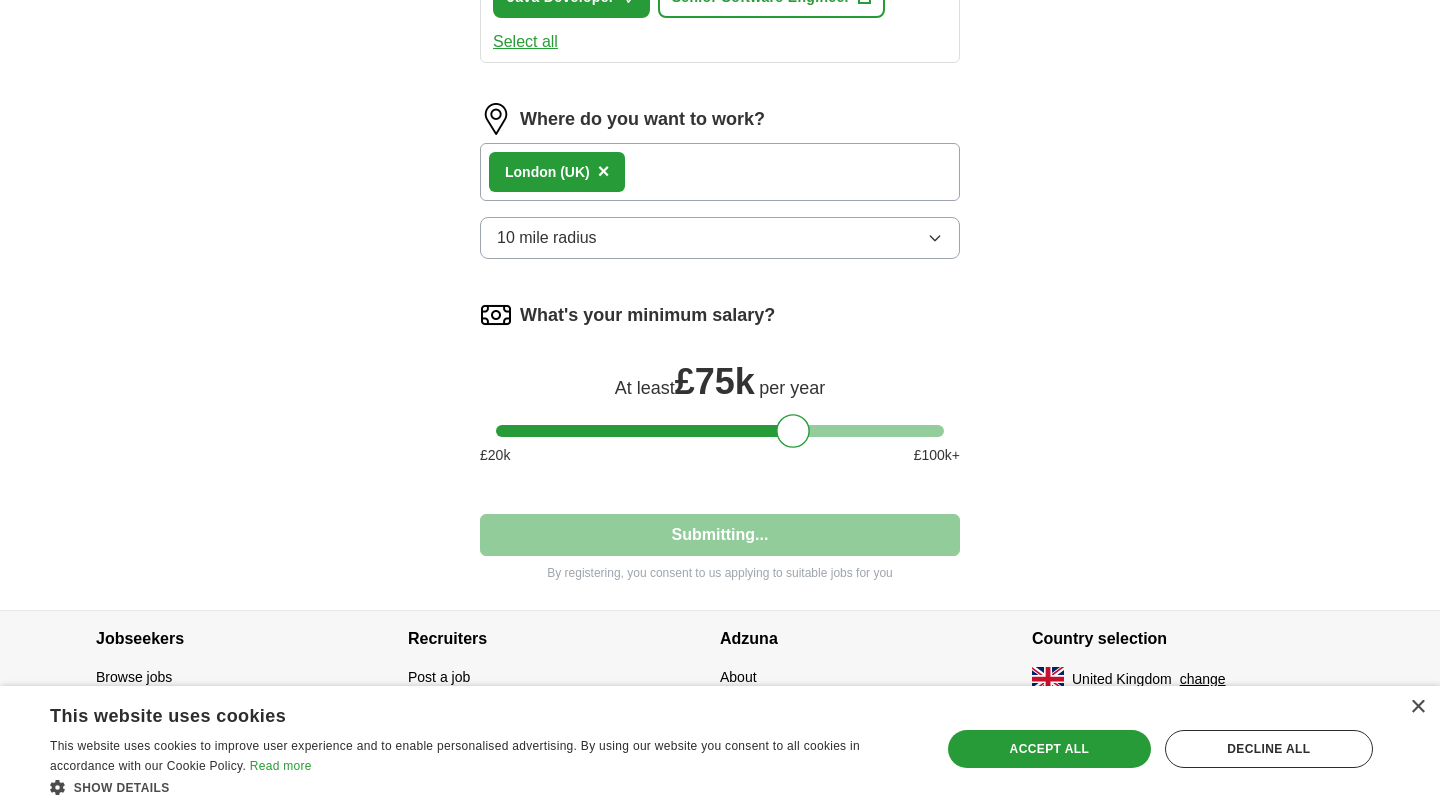 select on "**" 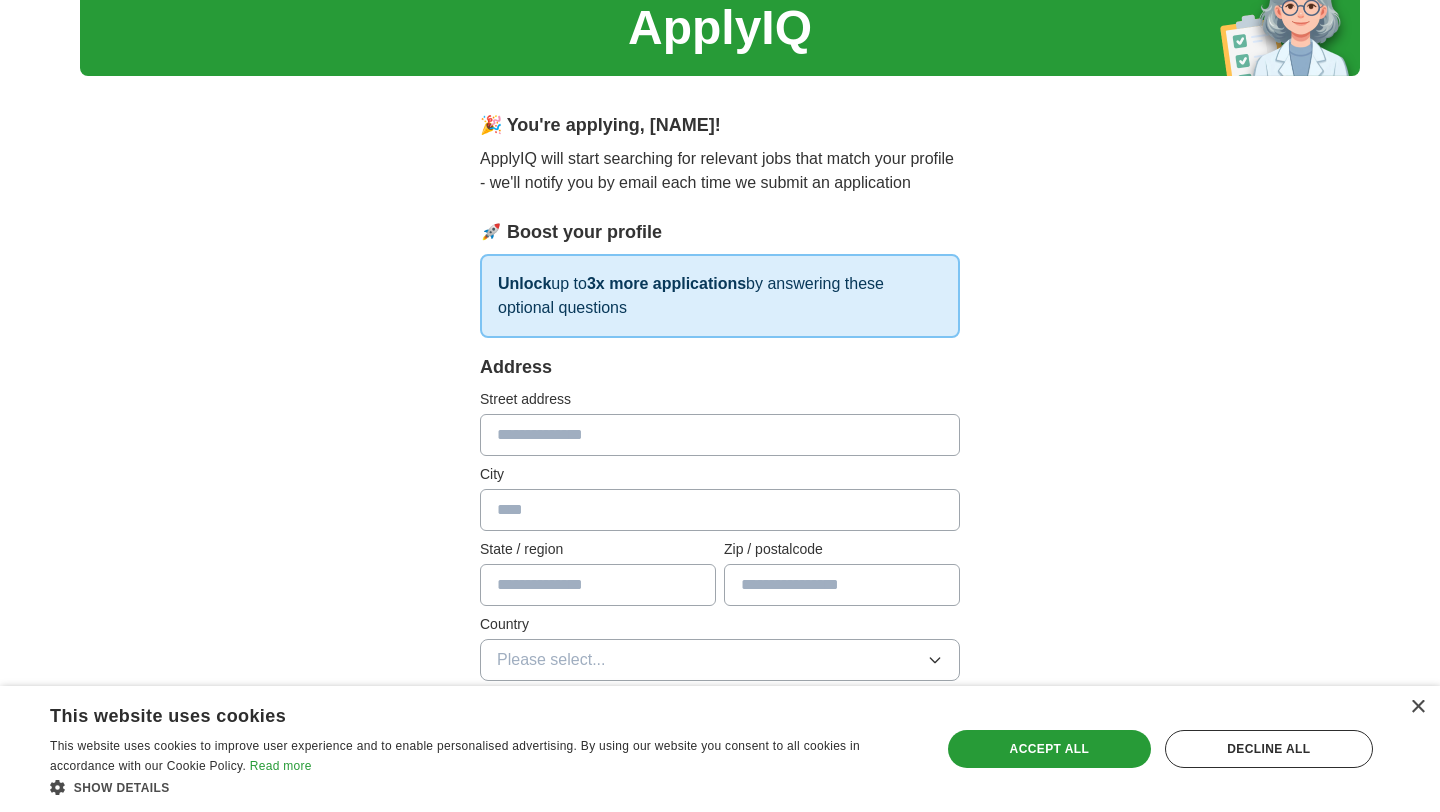scroll, scrollTop: 55, scrollLeft: 0, axis: vertical 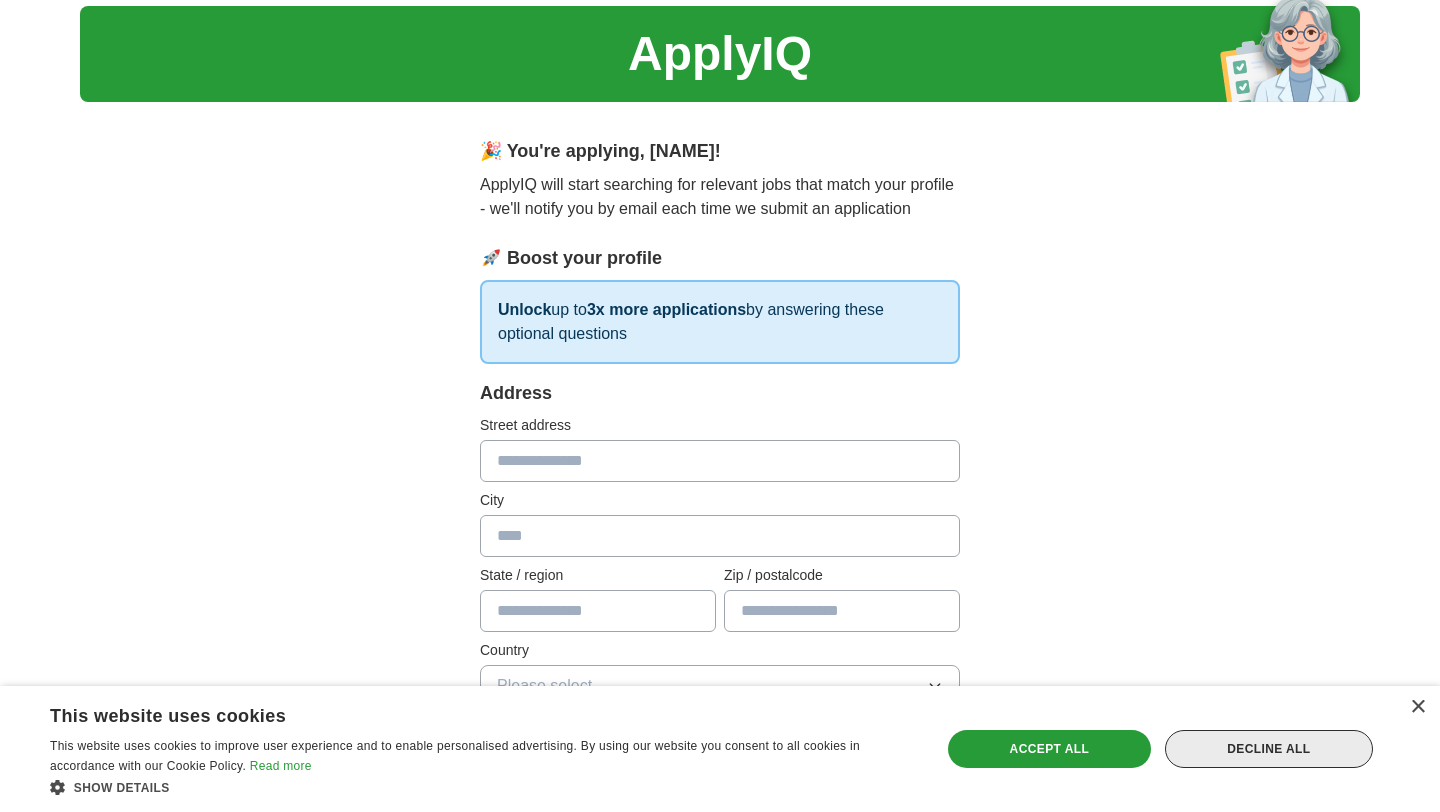 click on "Decline all" at bounding box center [1269, 749] 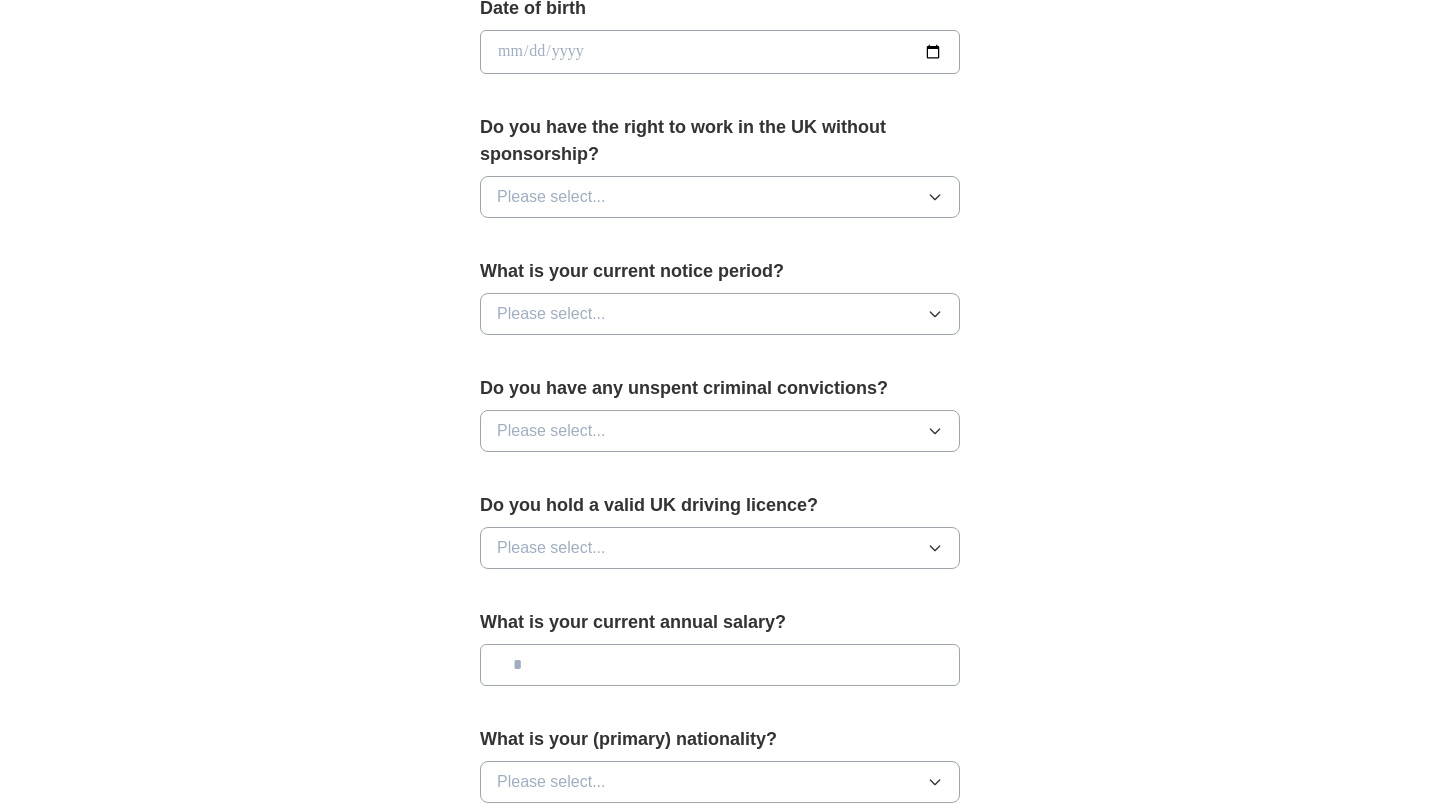 scroll, scrollTop: 897, scrollLeft: 0, axis: vertical 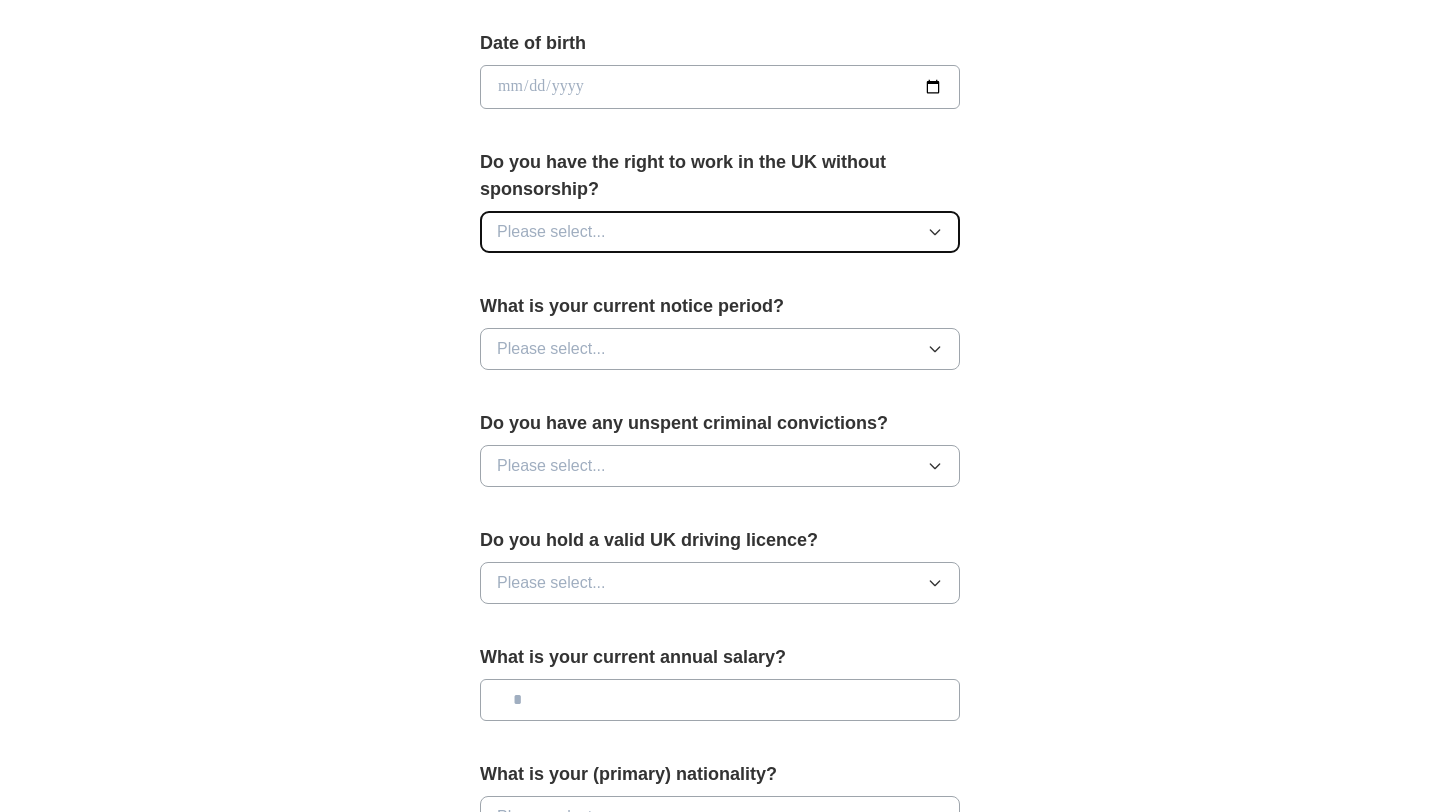 click on "Please select..." at bounding box center [720, 232] 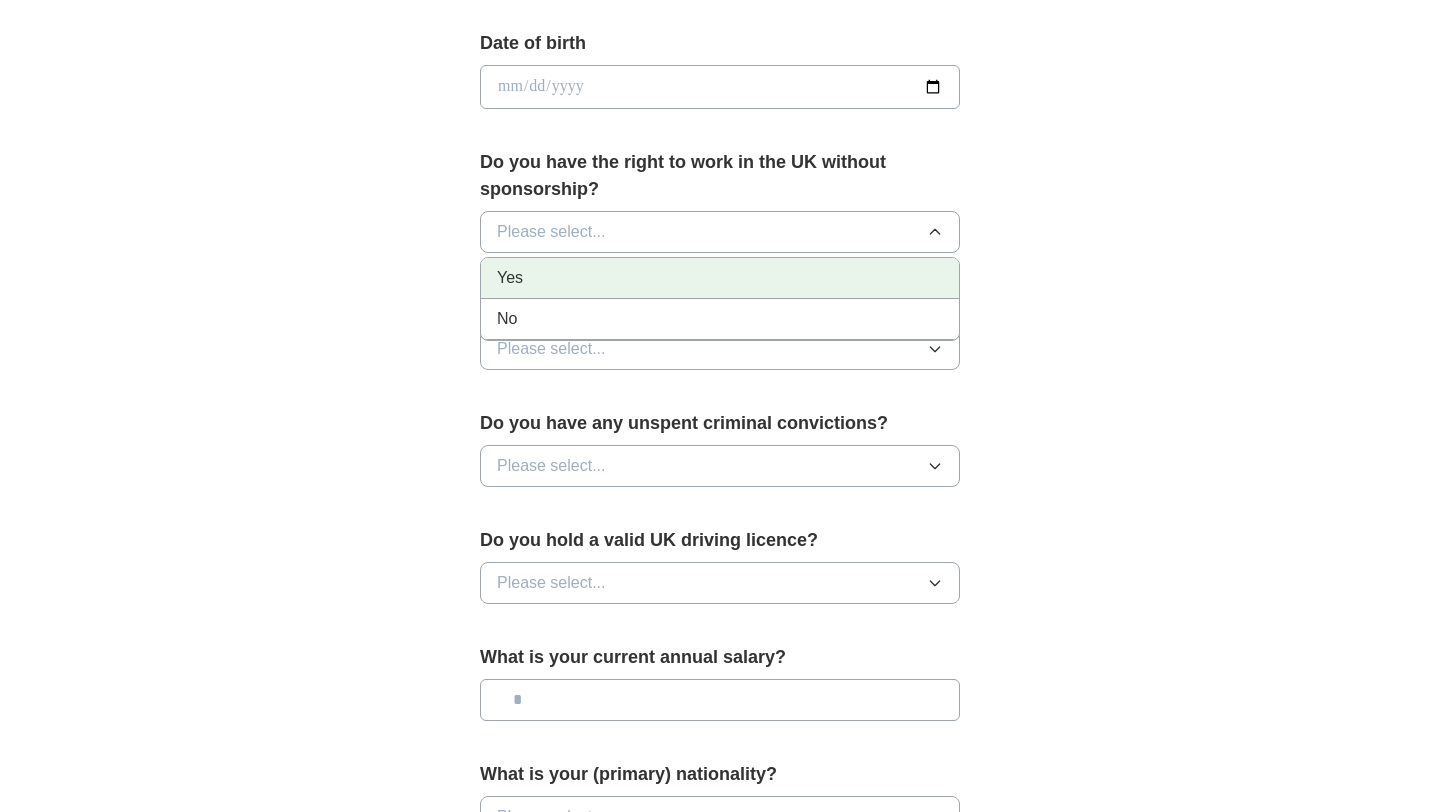 click on "Yes" at bounding box center (720, 278) 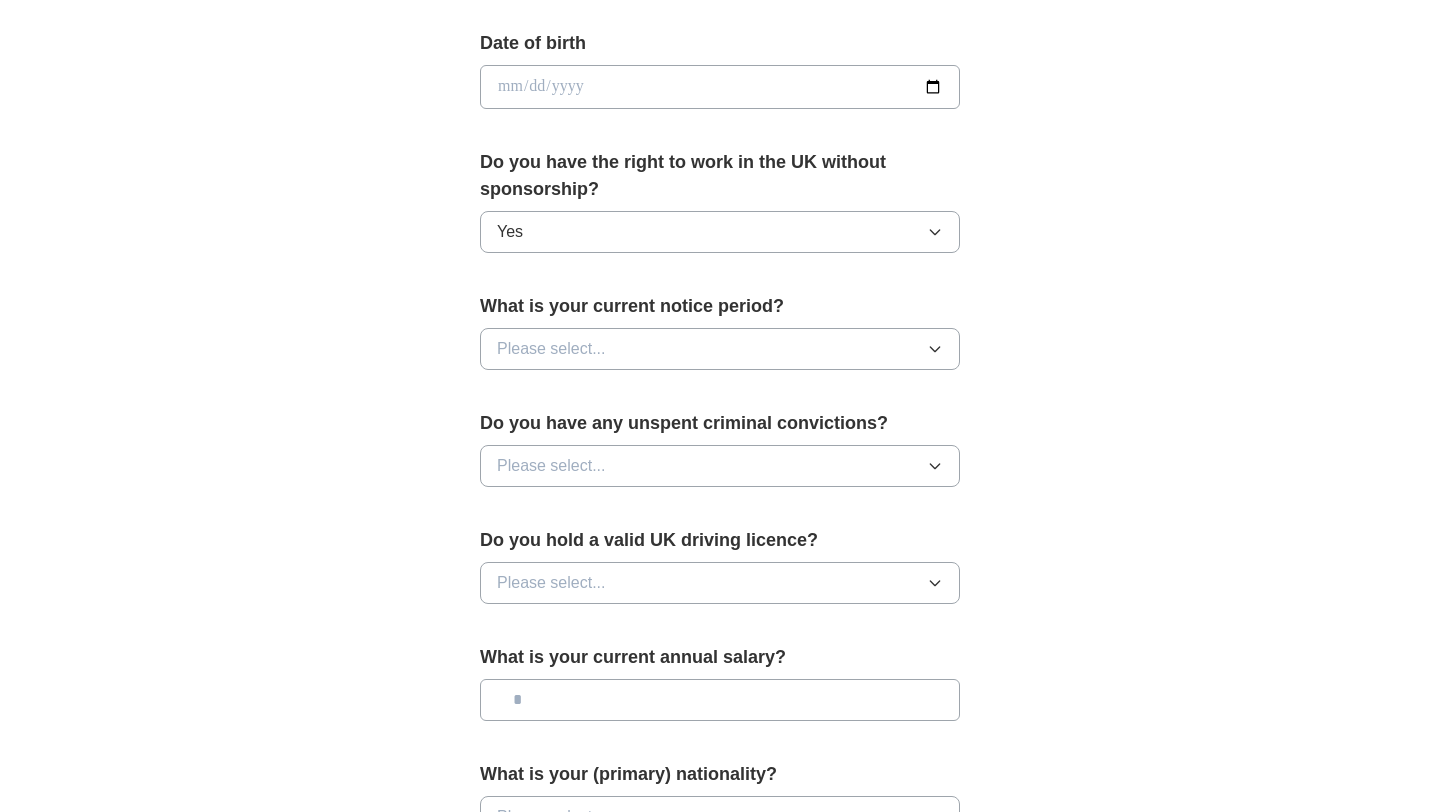 click on "Please select..." at bounding box center (720, 349) 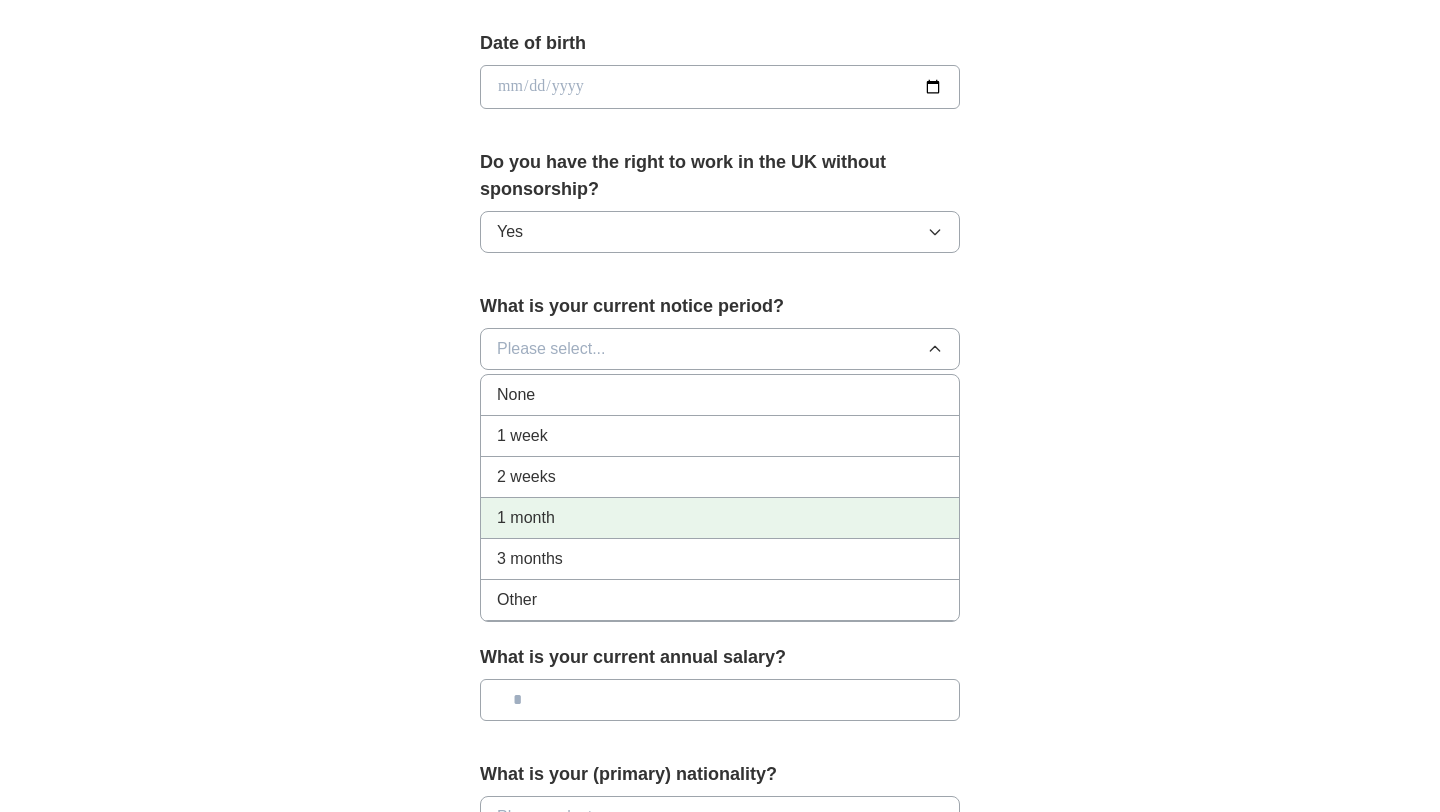 click on "1 month" at bounding box center (720, 518) 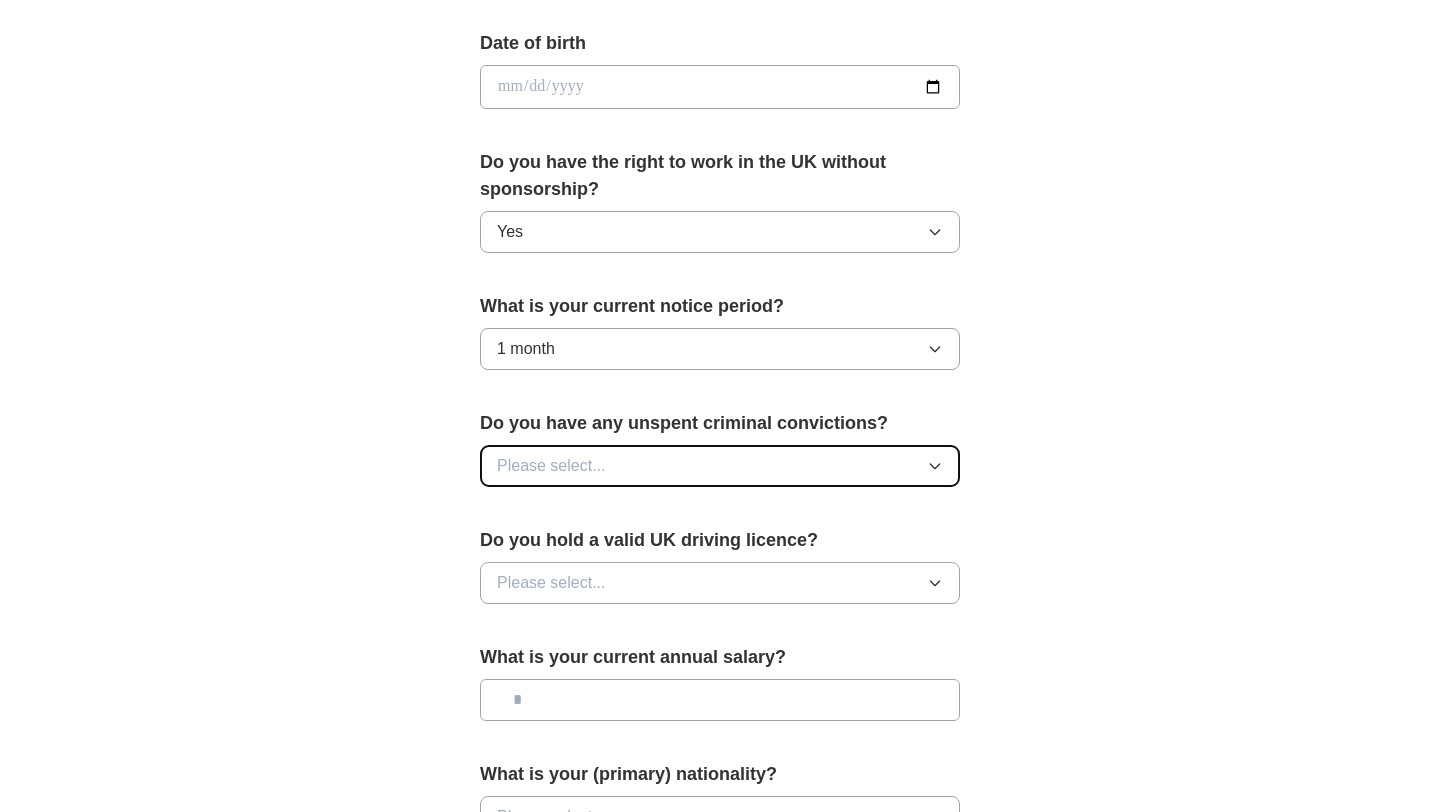 click on "Please select..." at bounding box center [720, 466] 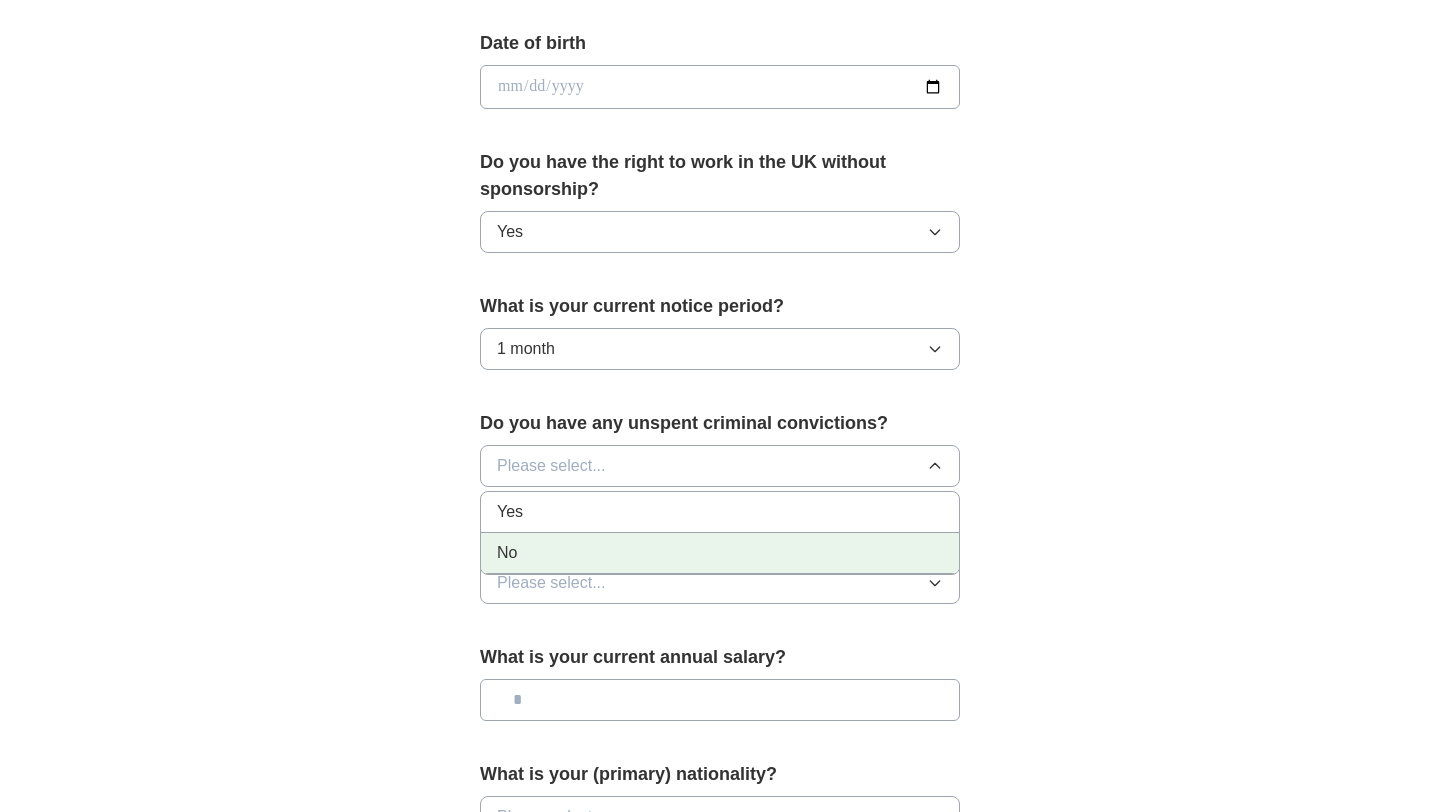 click on "No" at bounding box center (720, 553) 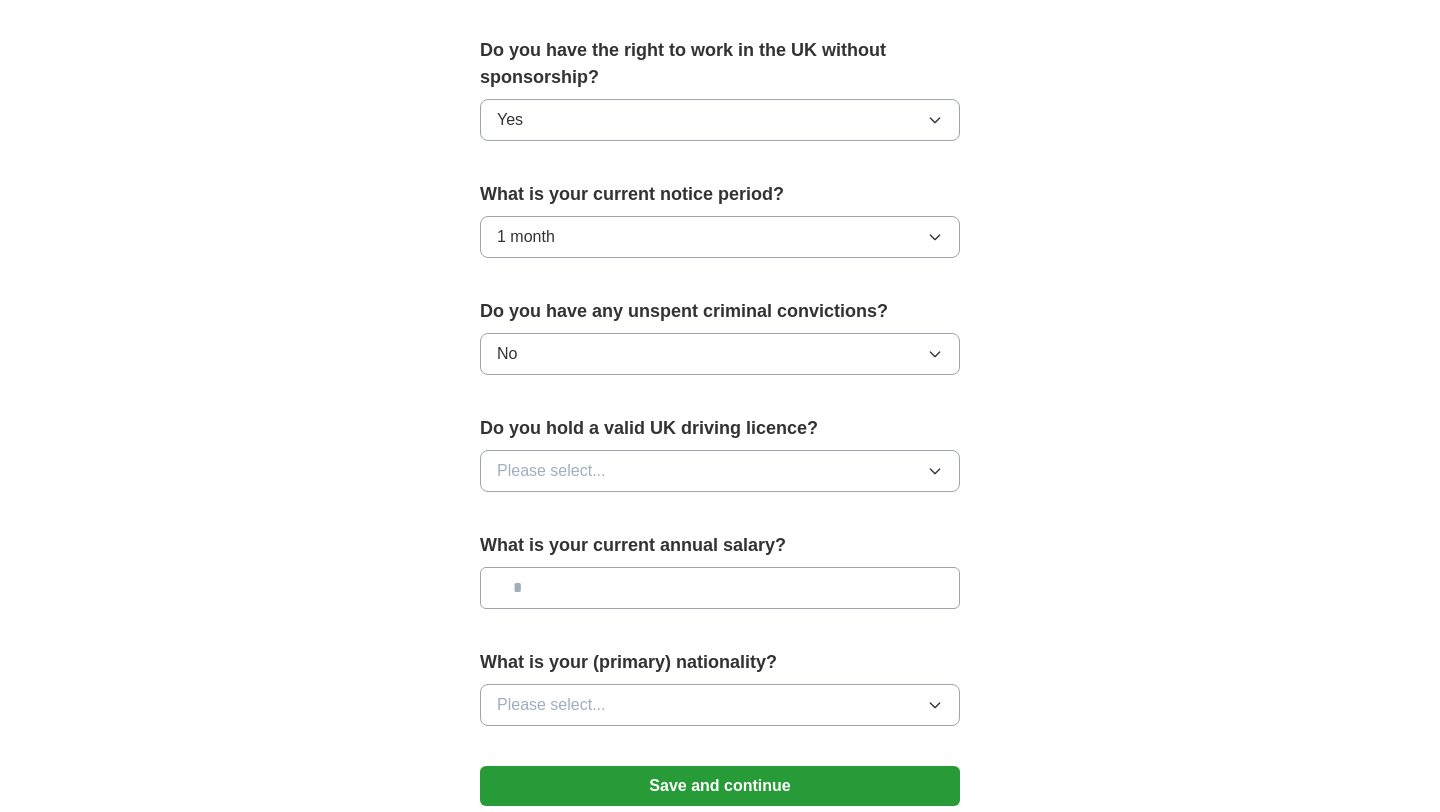scroll, scrollTop: 1017, scrollLeft: 0, axis: vertical 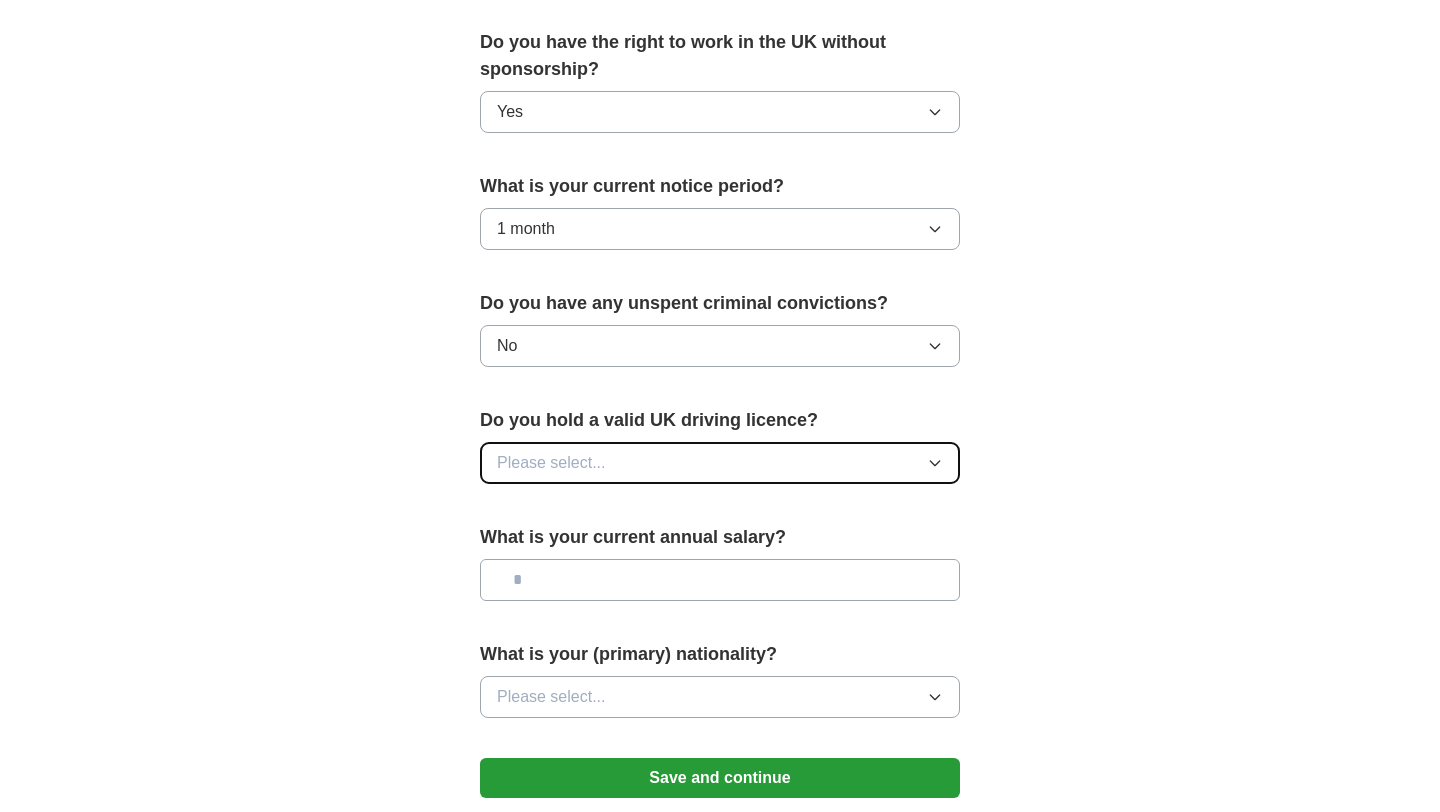 click on "Please select..." at bounding box center (551, 463) 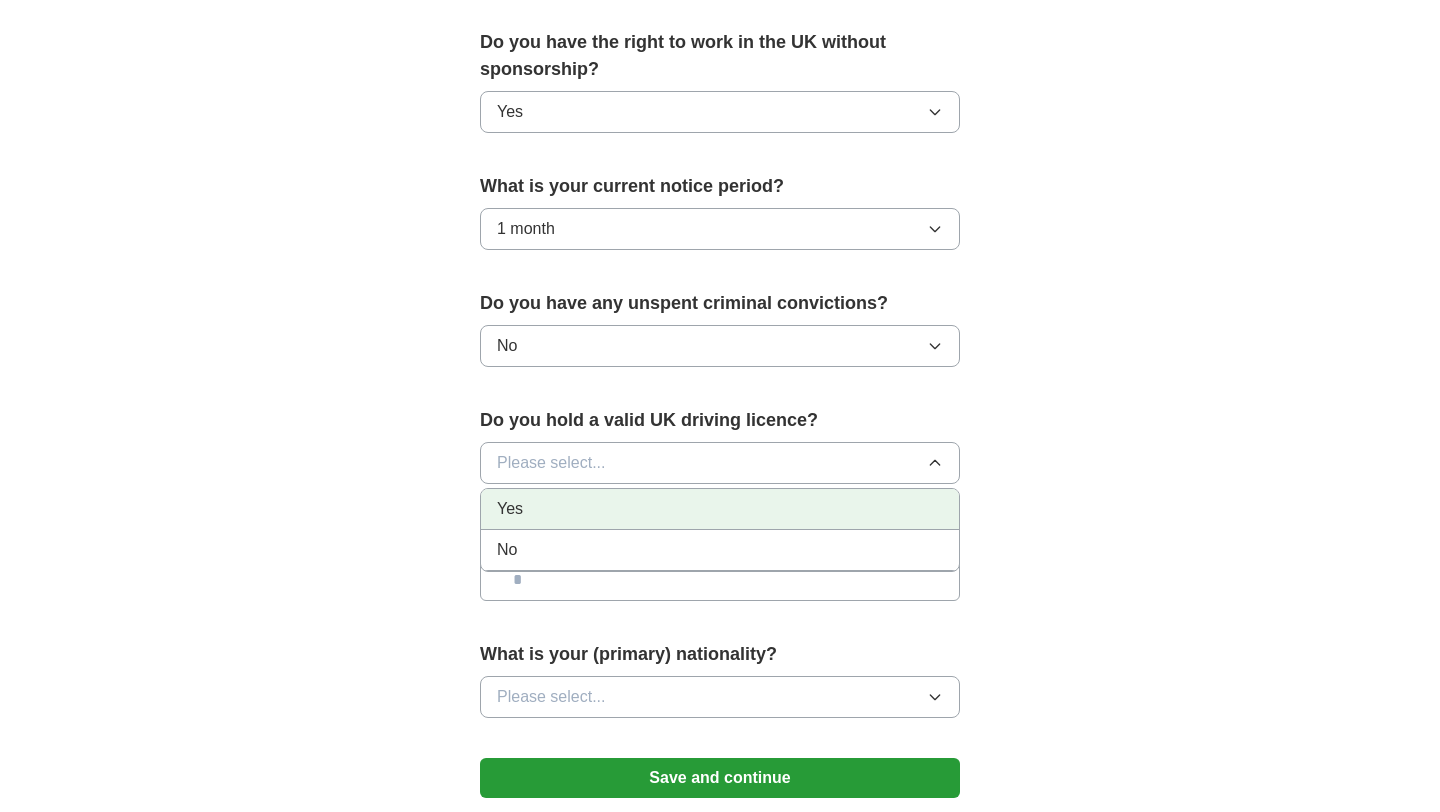 click on "Yes" at bounding box center (720, 509) 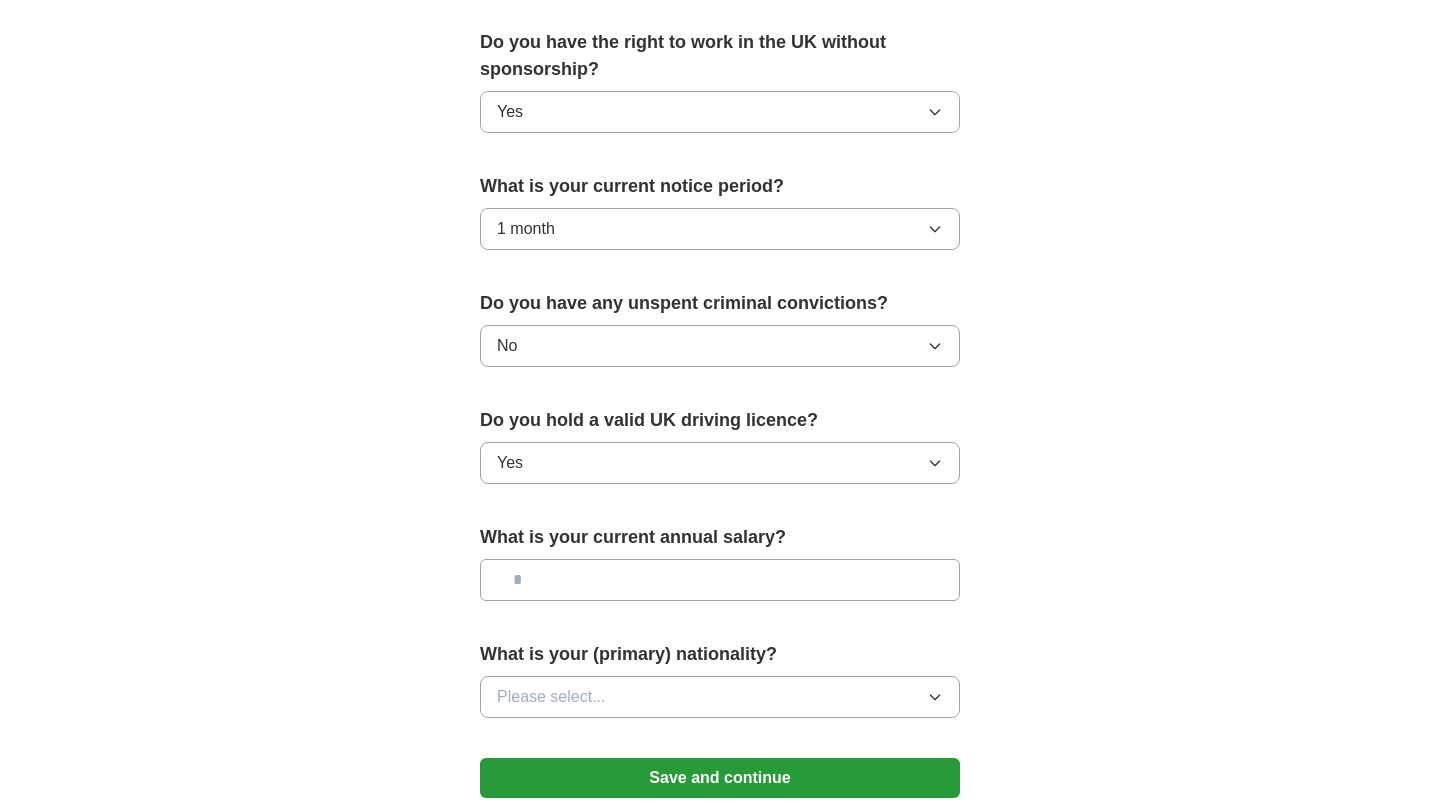 click at bounding box center (720, 580) 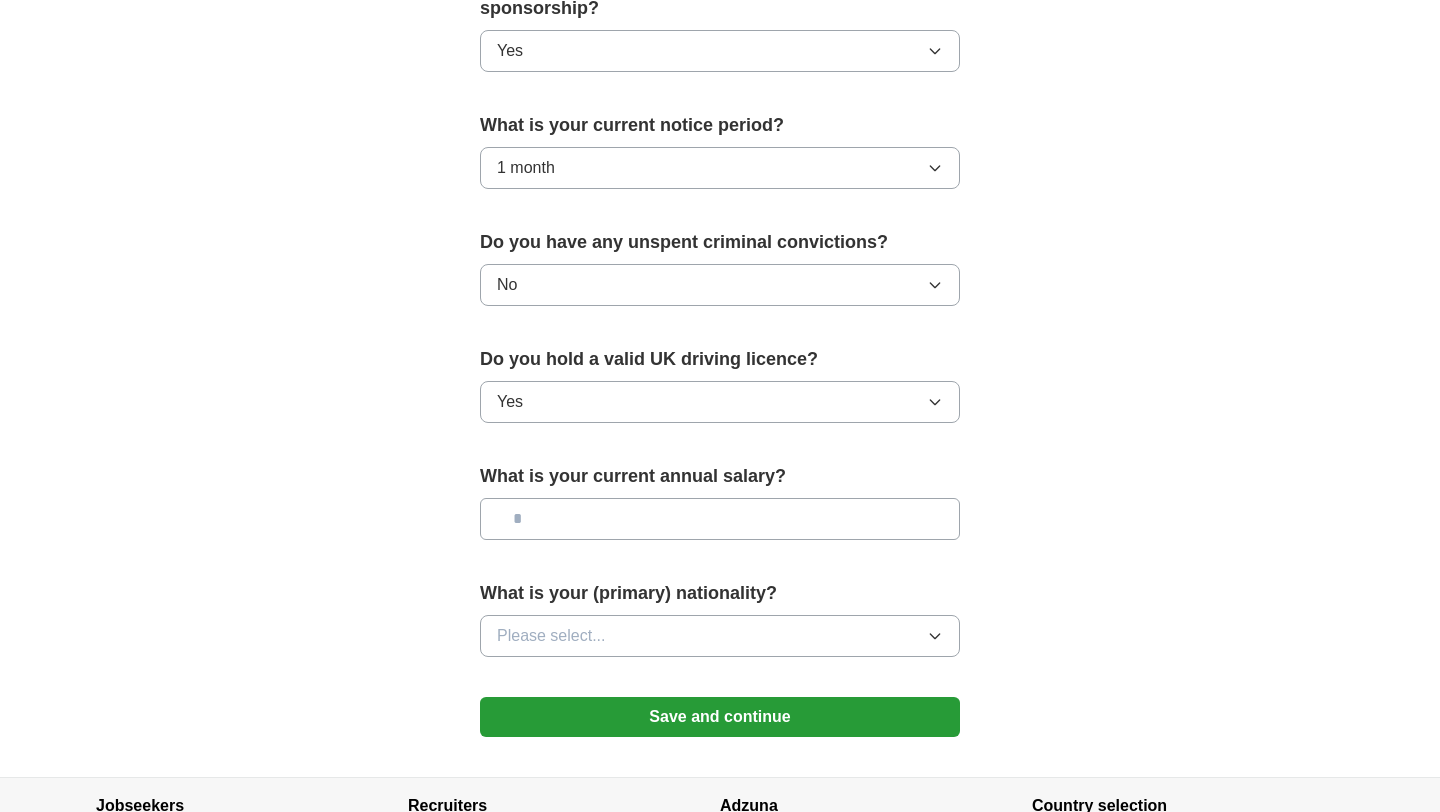 scroll, scrollTop: 1082, scrollLeft: 0, axis: vertical 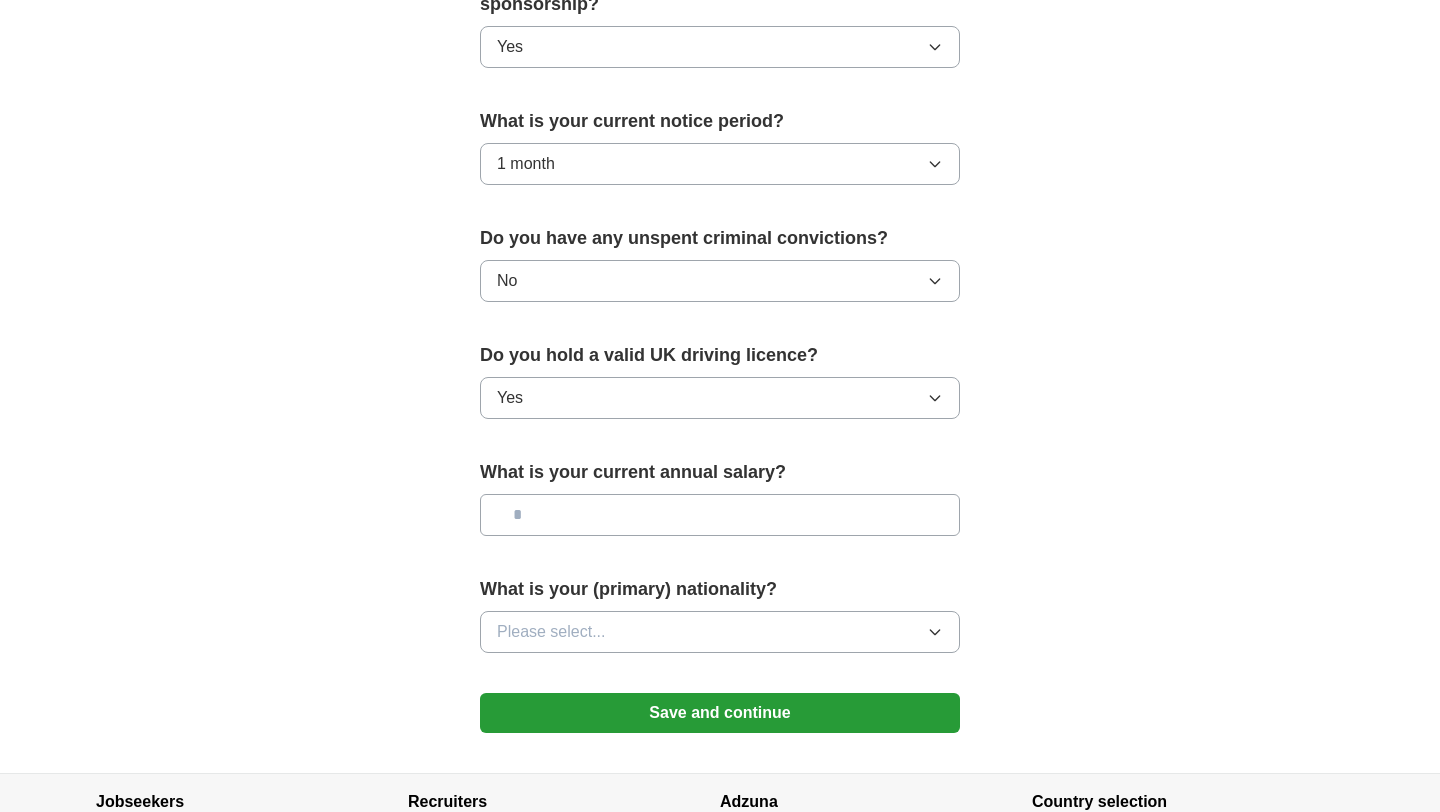 click on "**********" at bounding box center (720, -68) 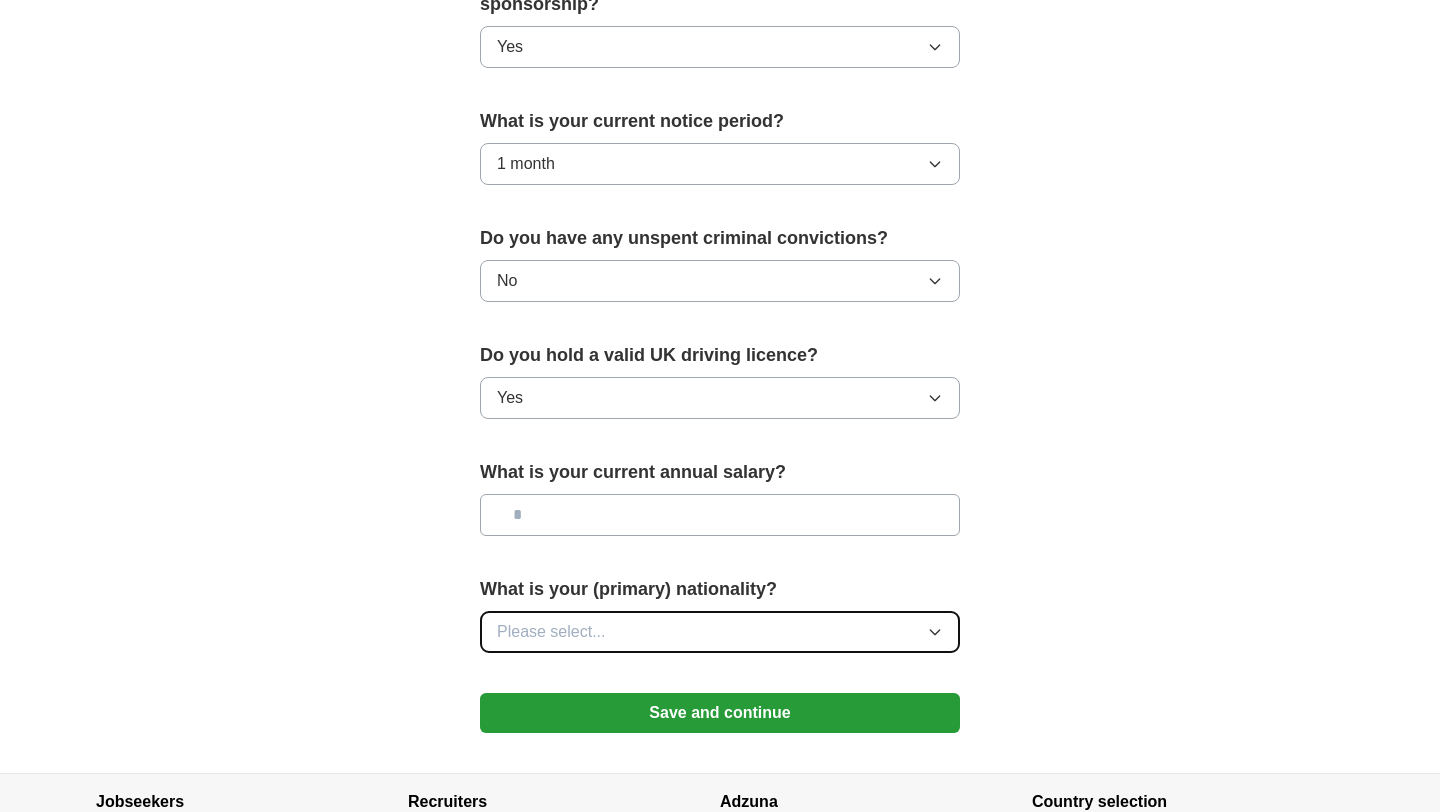 click on "Please select..." at bounding box center (551, 632) 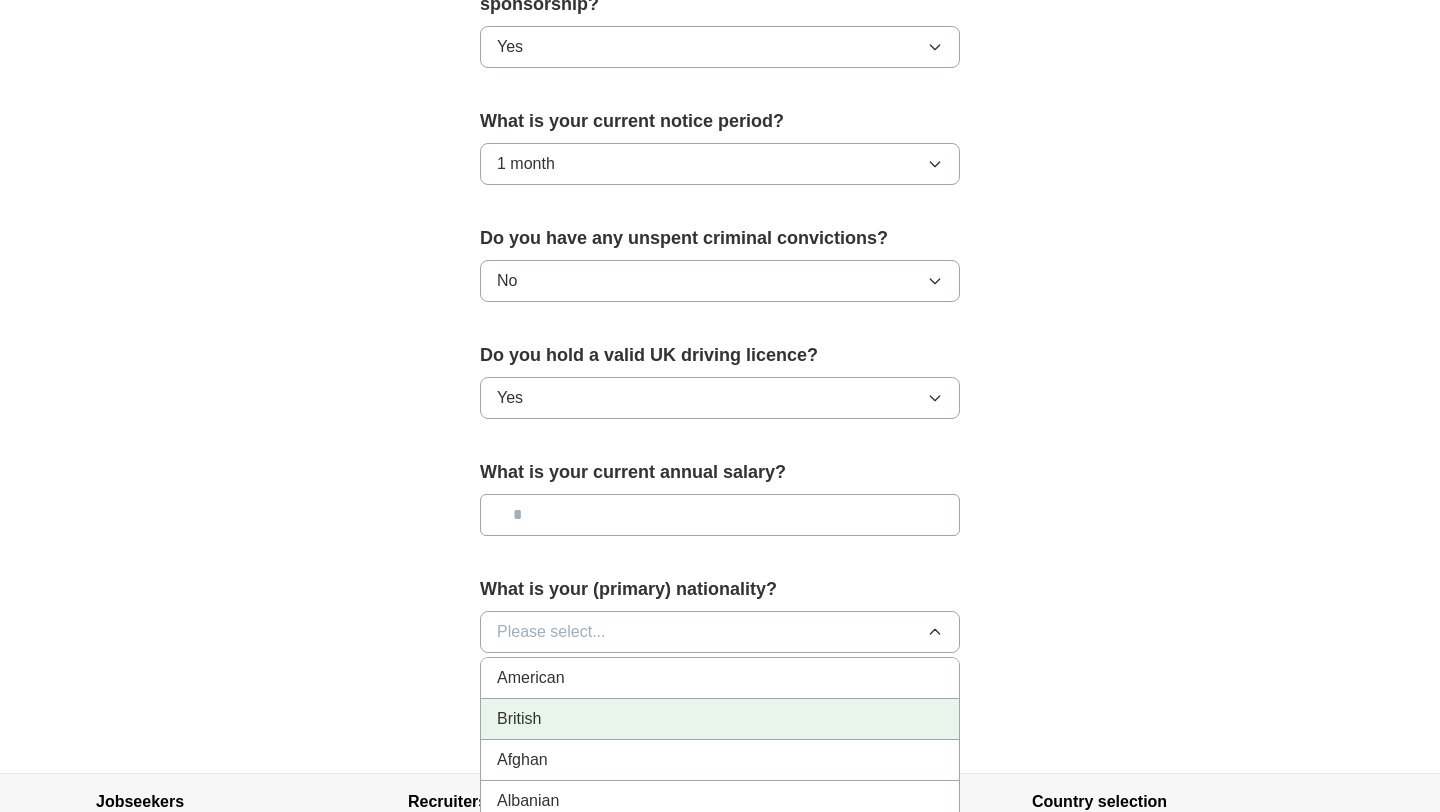 click on "British" at bounding box center (519, 719) 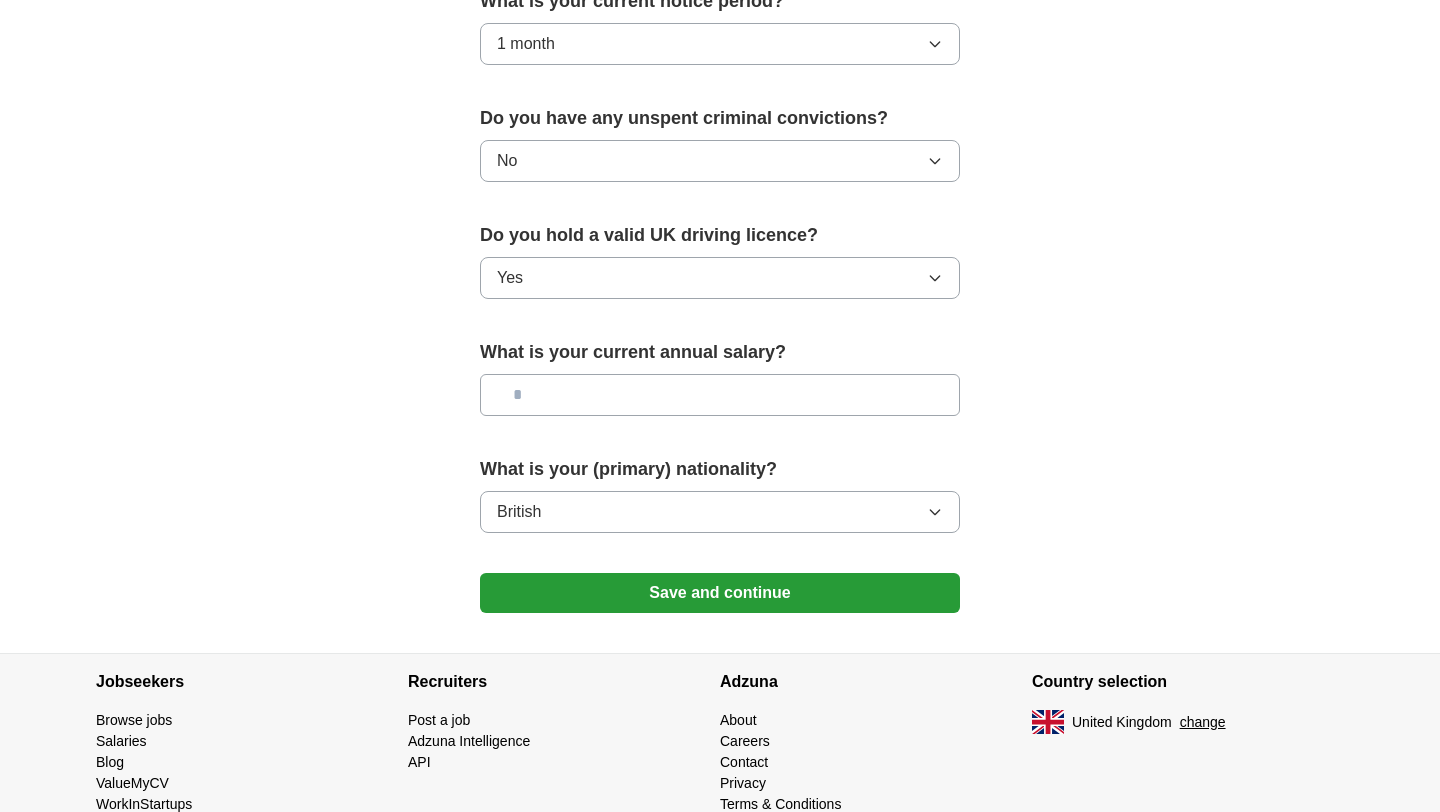 scroll, scrollTop: 1211, scrollLeft: 0, axis: vertical 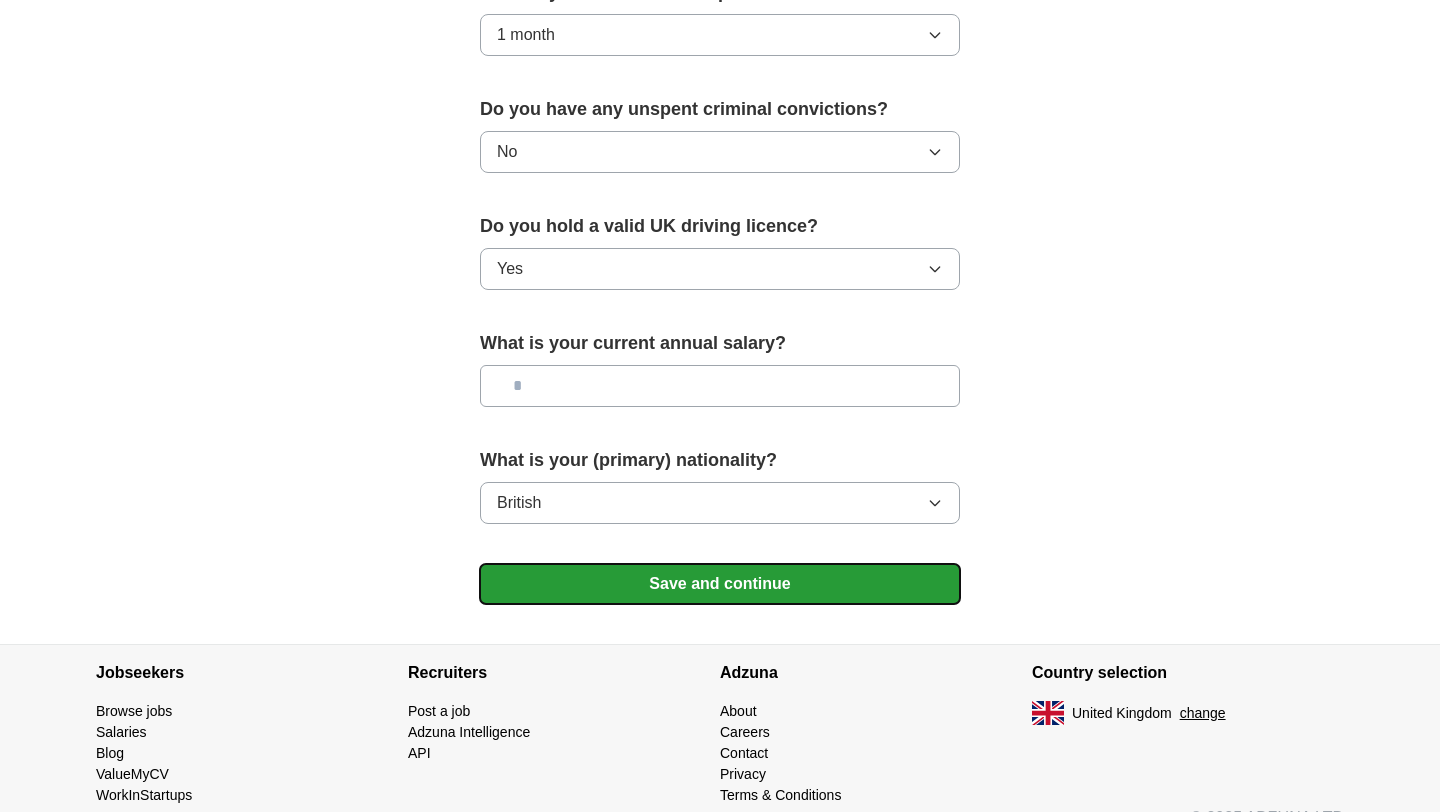 click on "Save and continue" at bounding box center (720, 584) 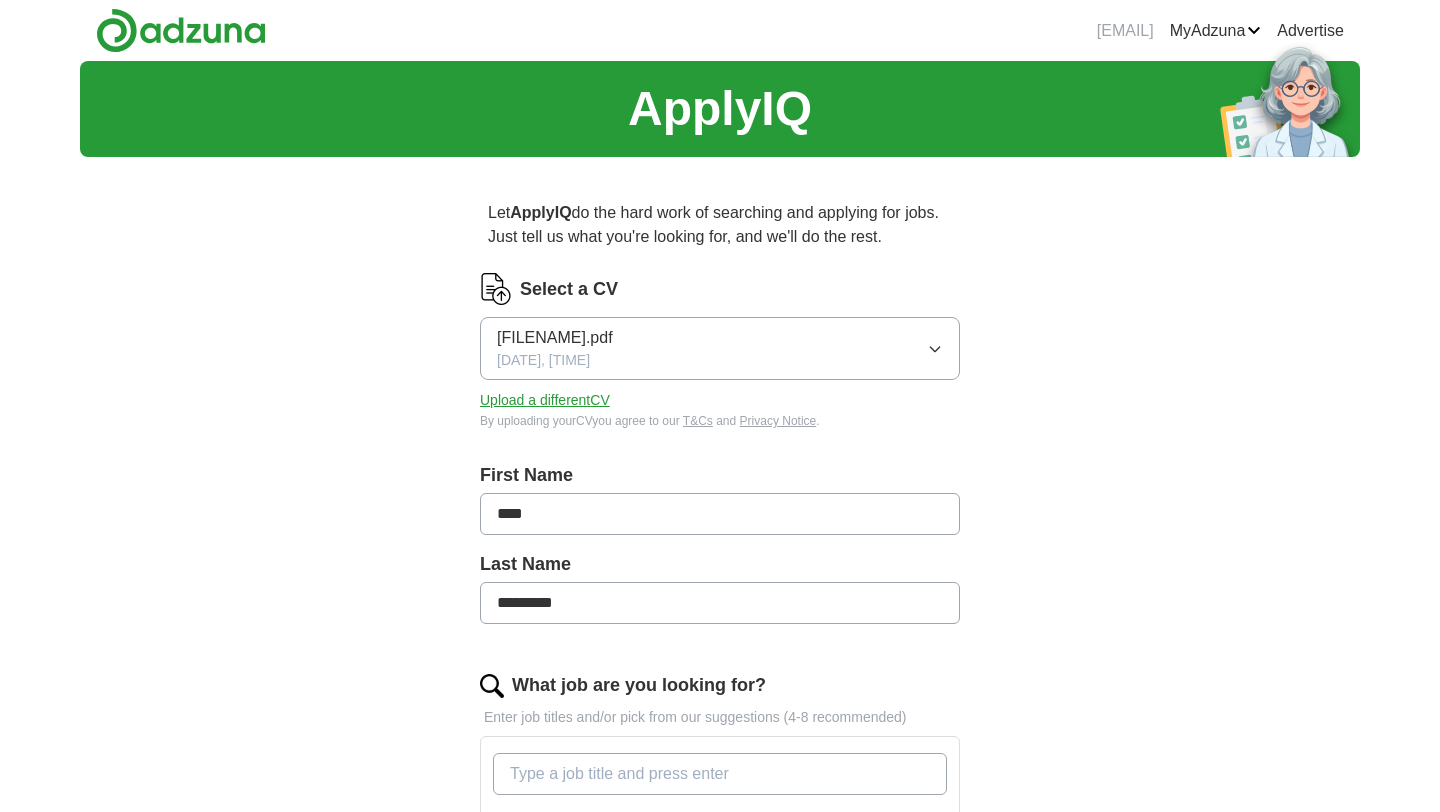 scroll, scrollTop: 0, scrollLeft: 0, axis: both 